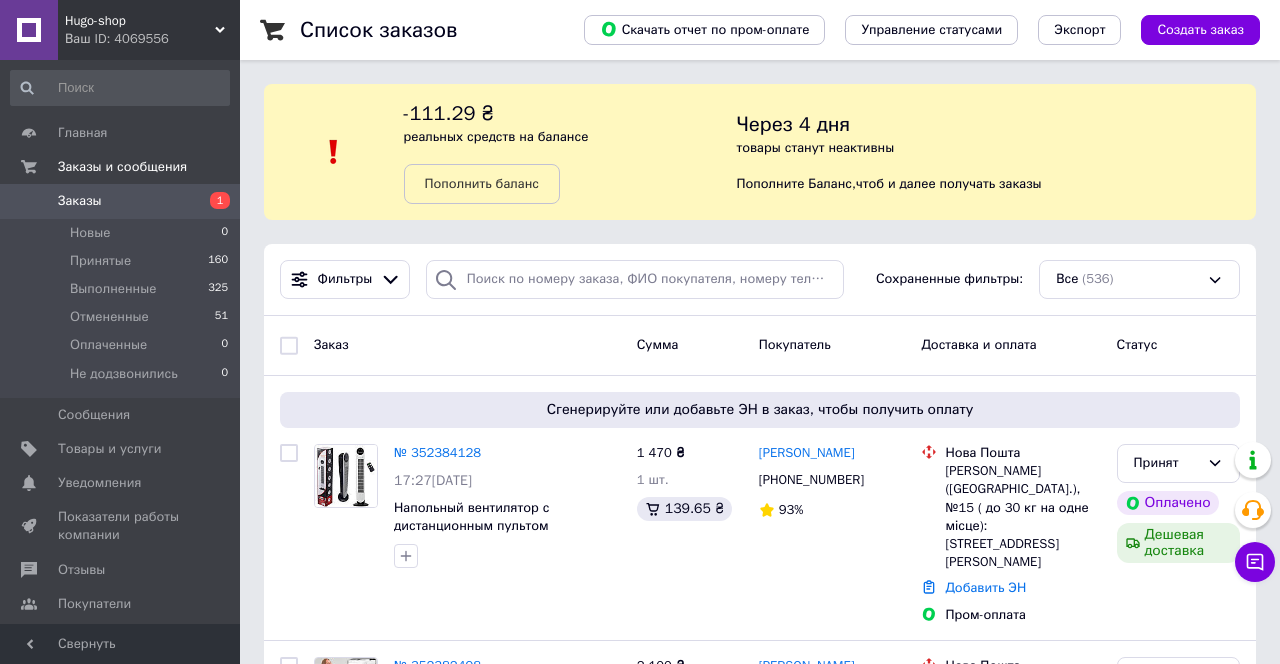 scroll, scrollTop: 0, scrollLeft: 0, axis: both 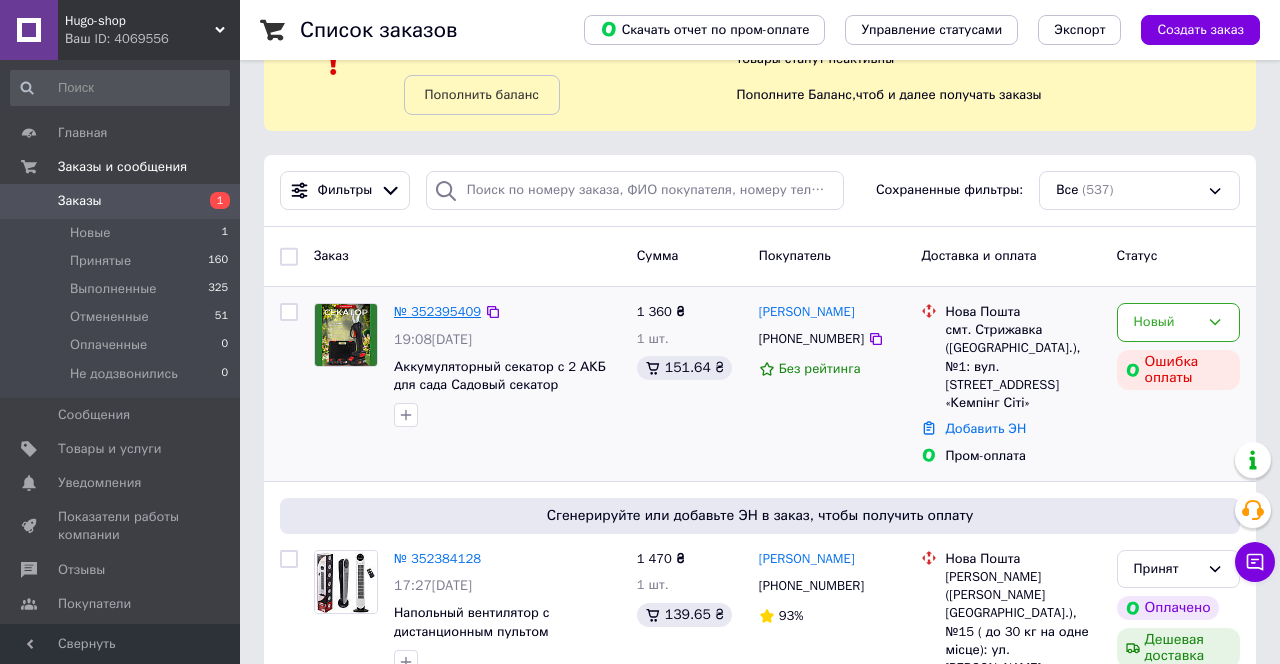 click on "№ 352395409" at bounding box center (437, 311) 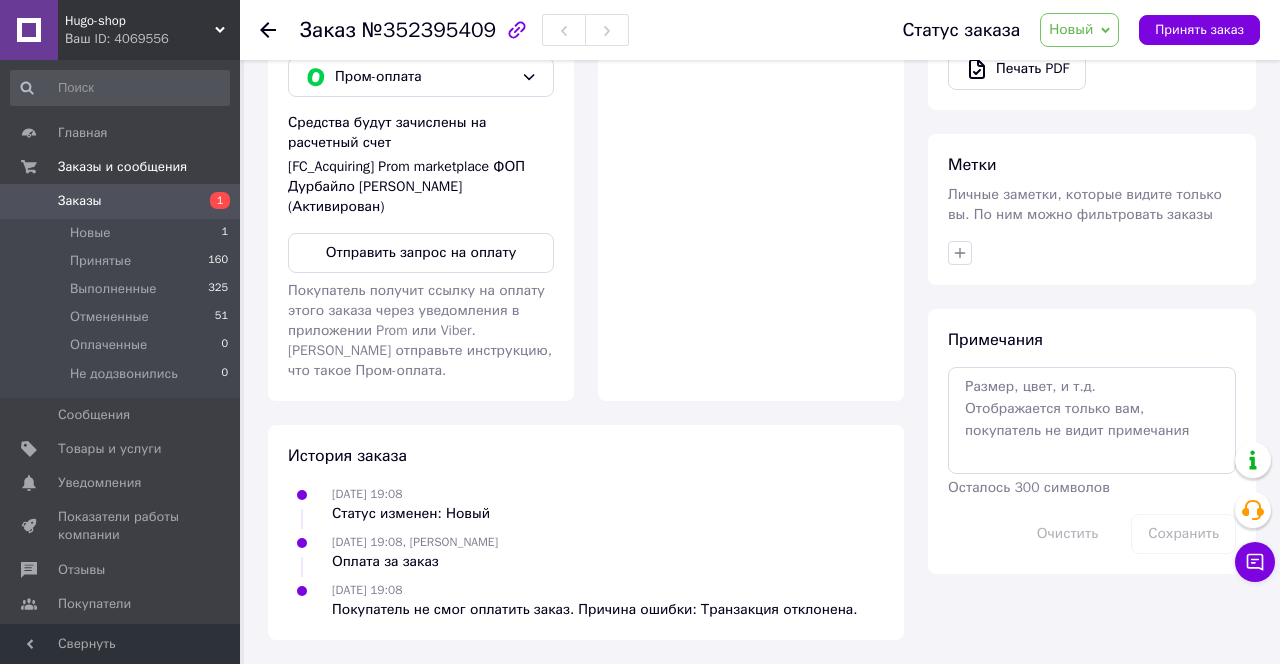 scroll, scrollTop: 919, scrollLeft: 0, axis: vertical 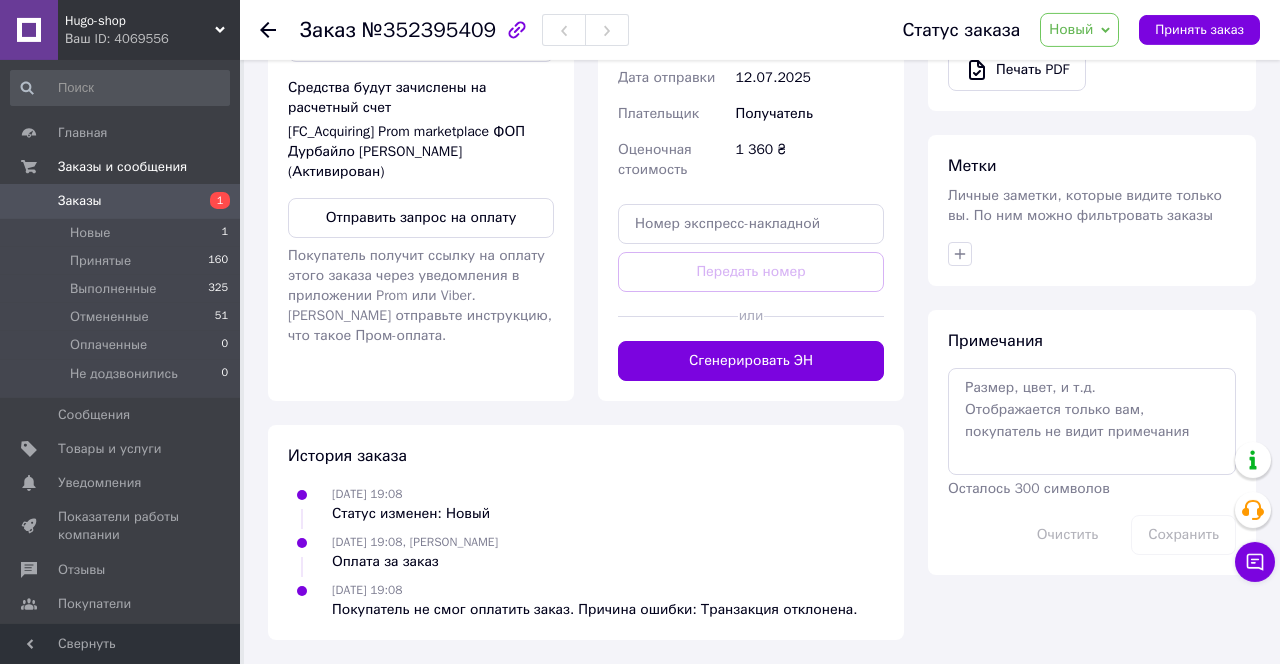click on "Заказы" at bounding box center [121, 201] 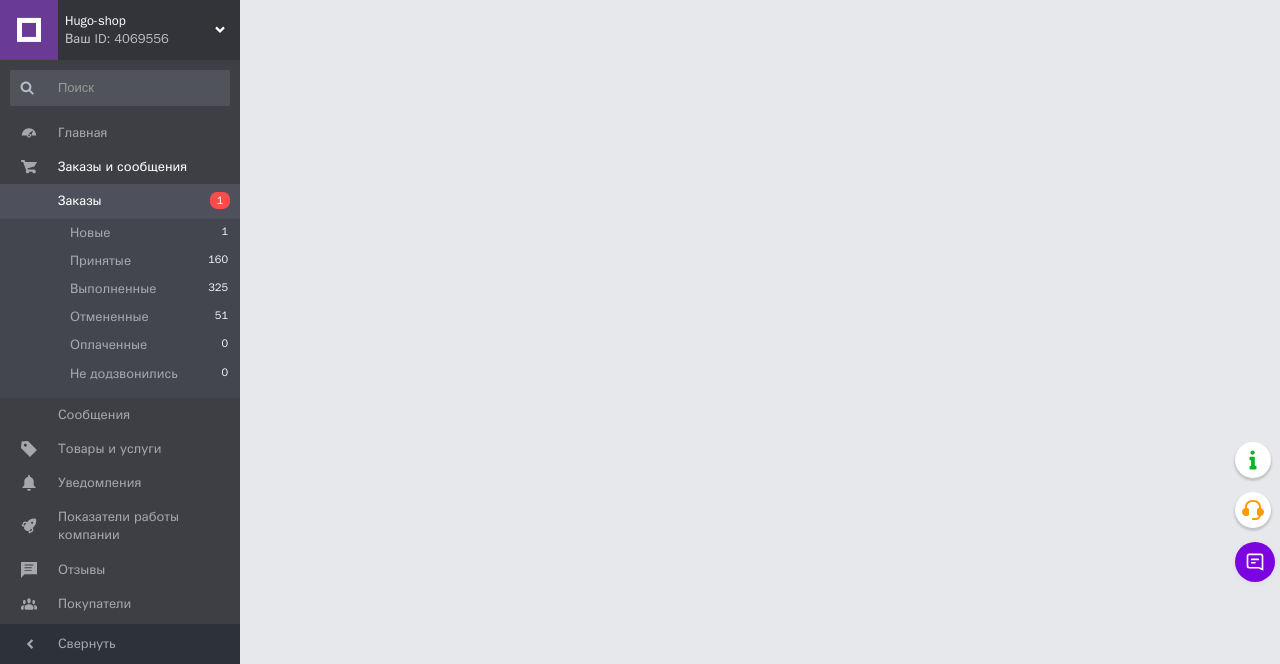 scroll, scrollTop: 0, scrollLeft: 0, axis: both 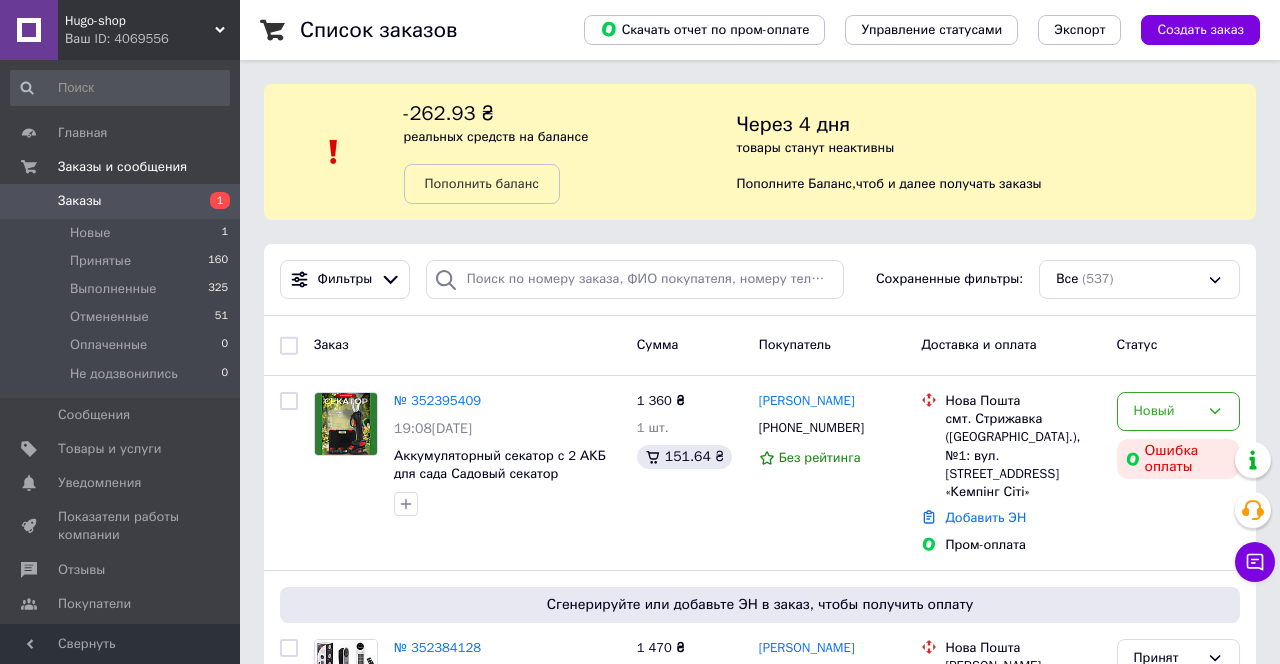 click on "Заказы" at bounding box center [121, 201] 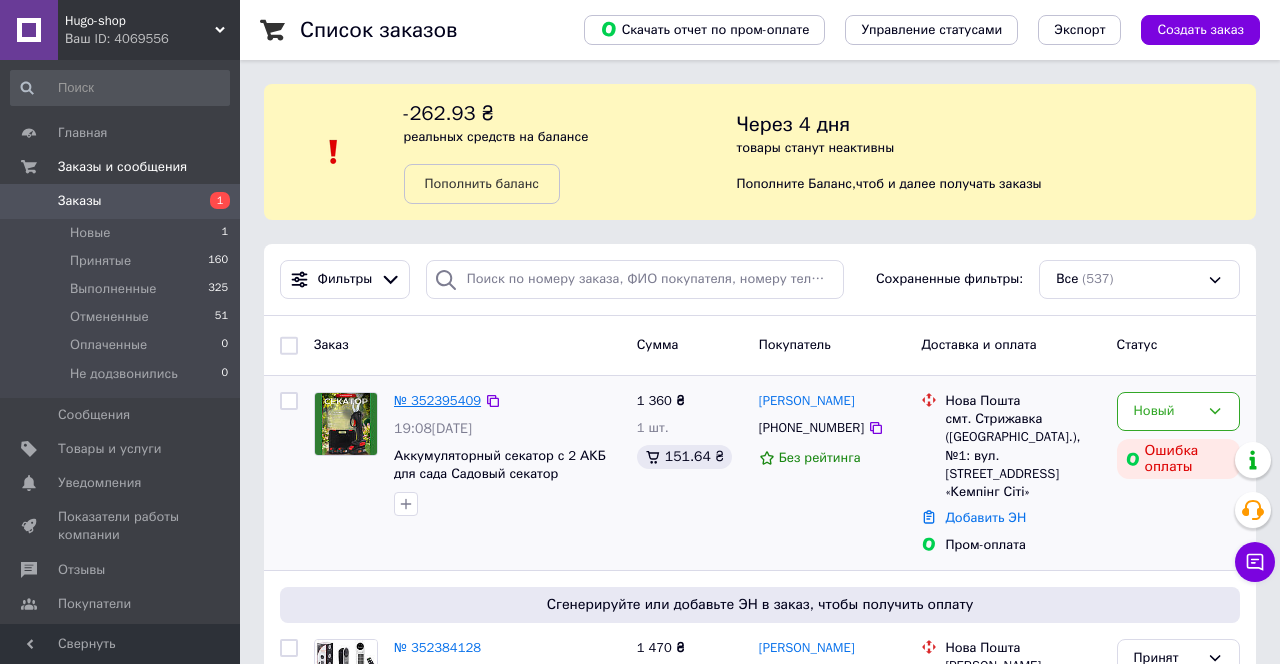 click on "№ 352395409" at bounding box center [437, 400] 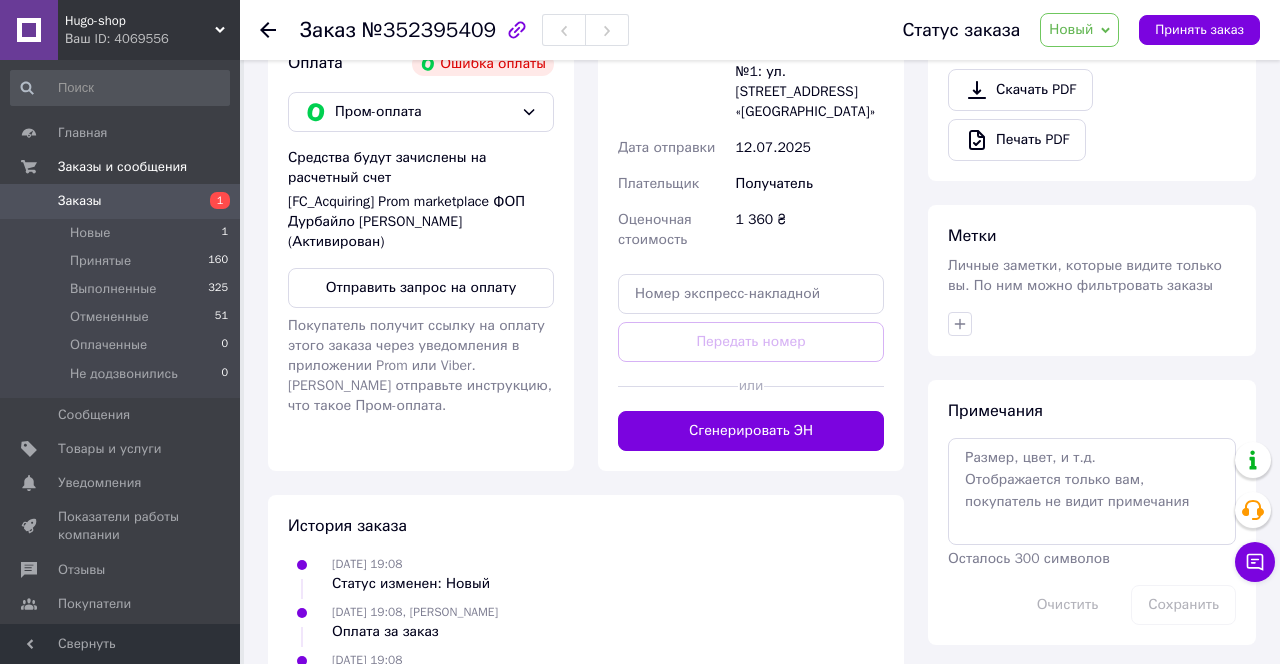 scroll, scrollTop: 923, scrollLeft: 0, axis: vertical 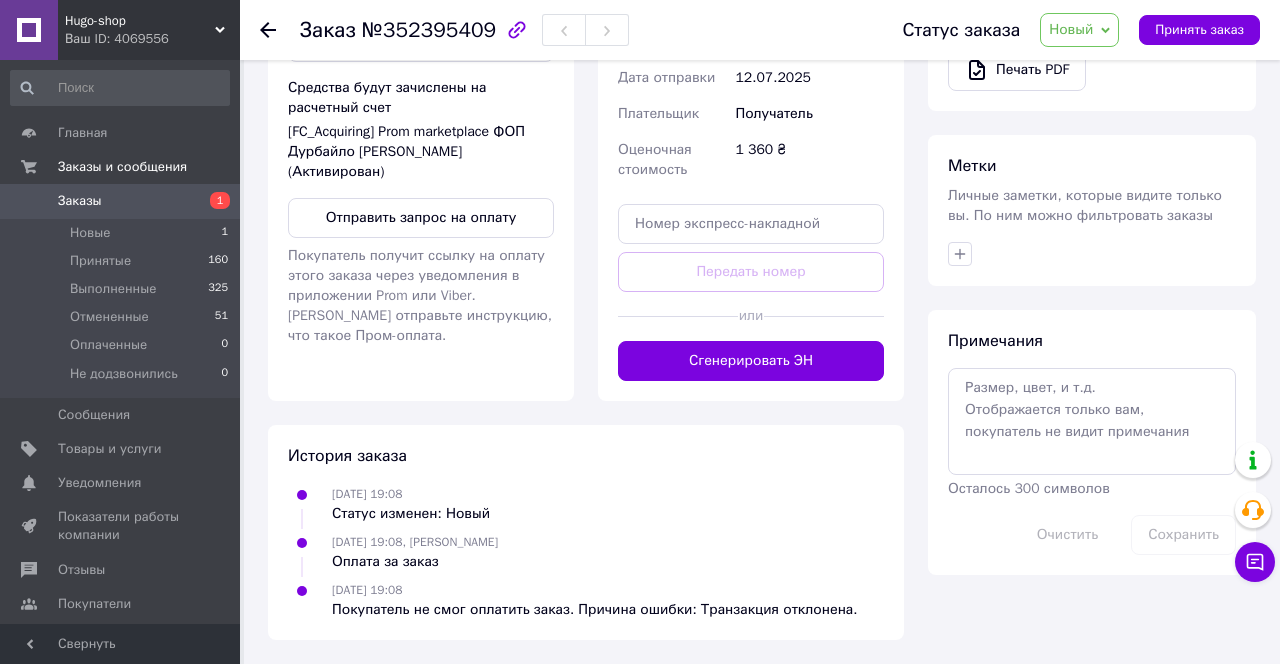 click on "Заказы" at bounding box center [121, 201] 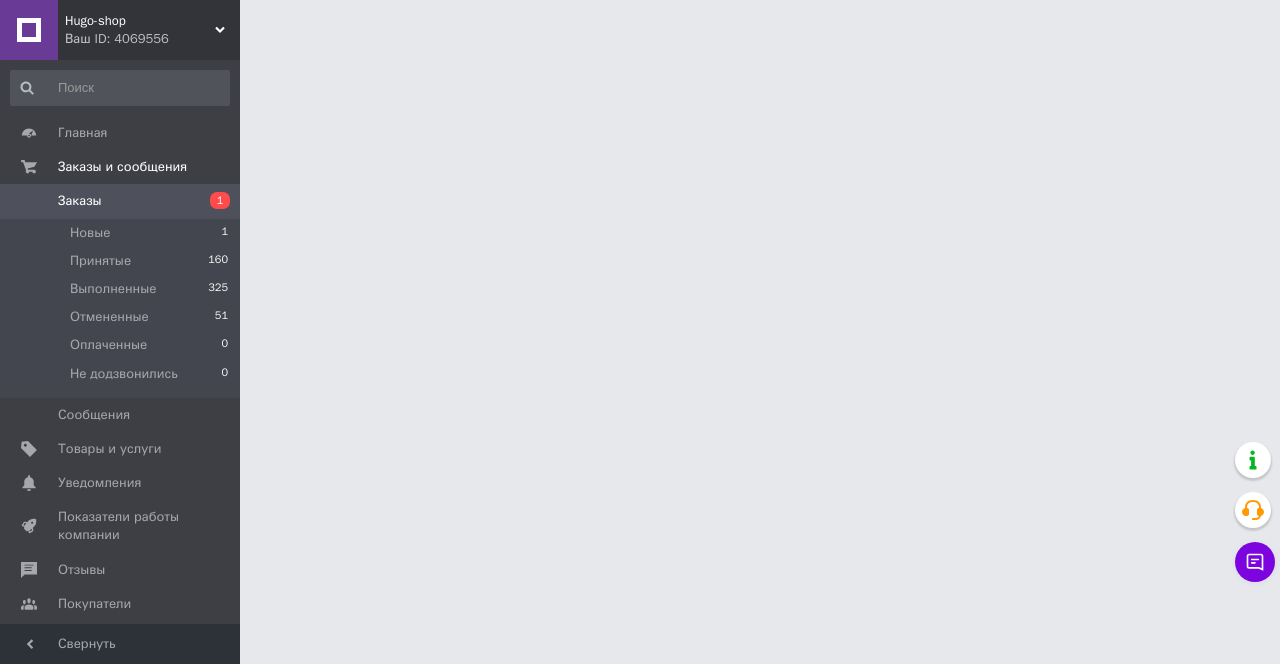 scroll, scrollTop: 0, scrollLeft: 0, axis: both 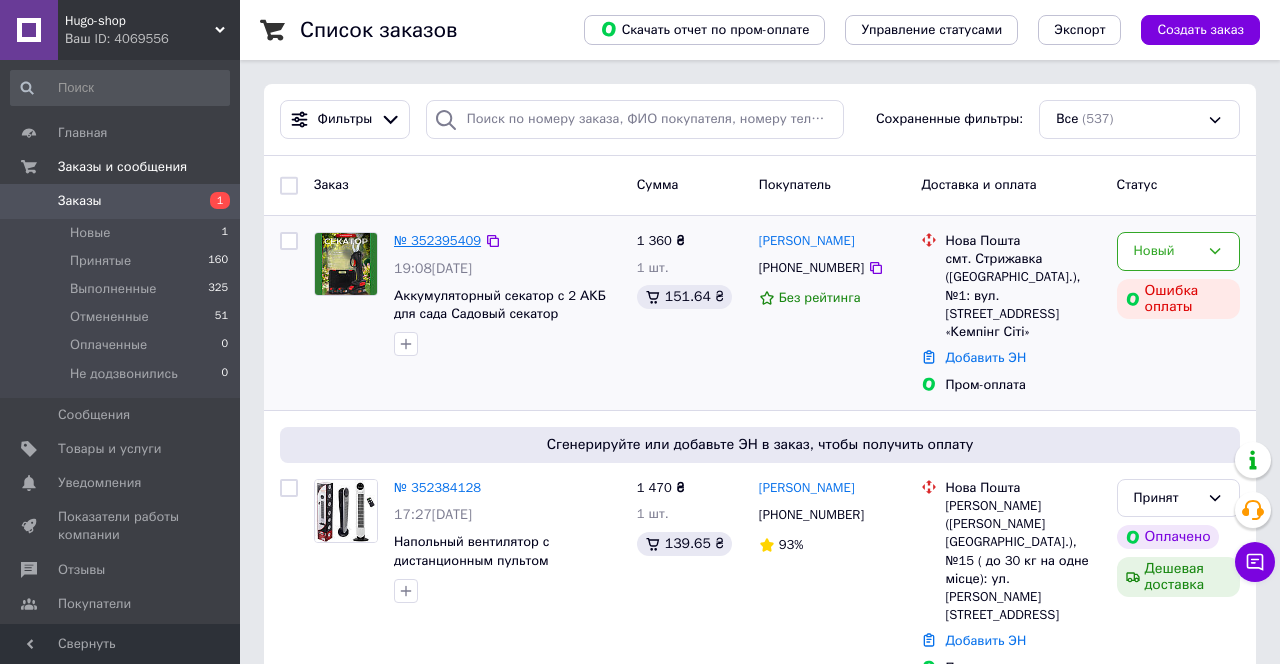 click on "№ 352395409" at bounding box center (437, 240) 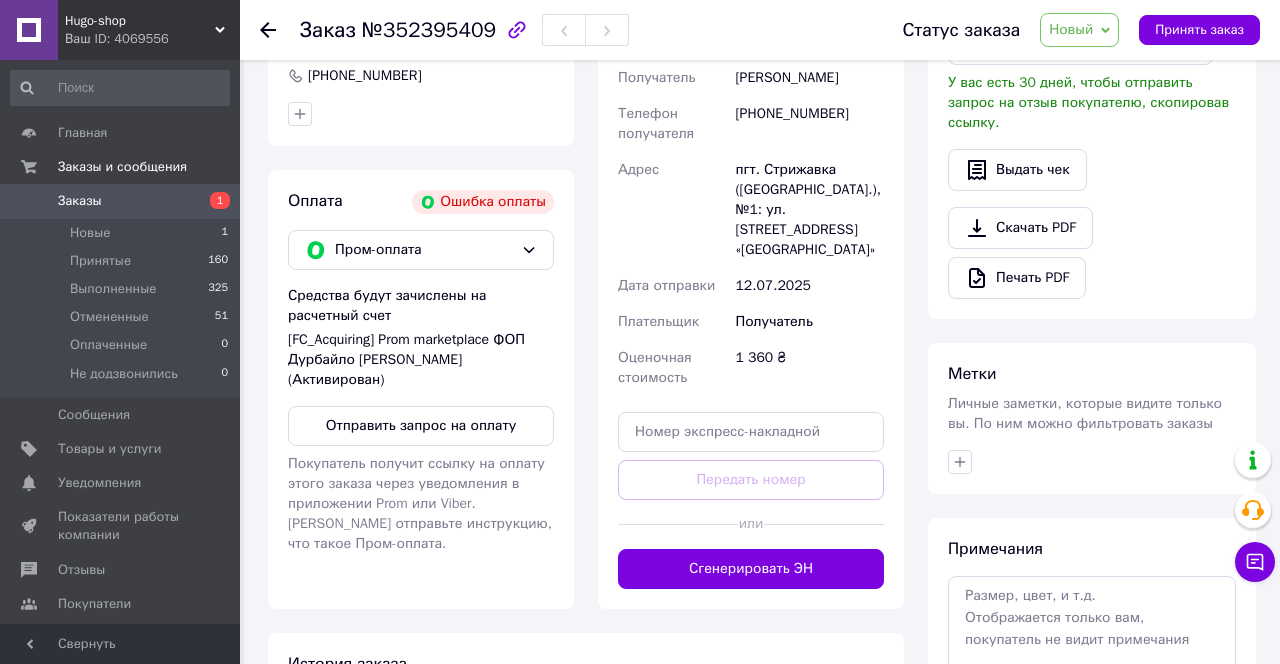 scroll, scrollTop: 775, scrollLeft: 0, axis: vertical 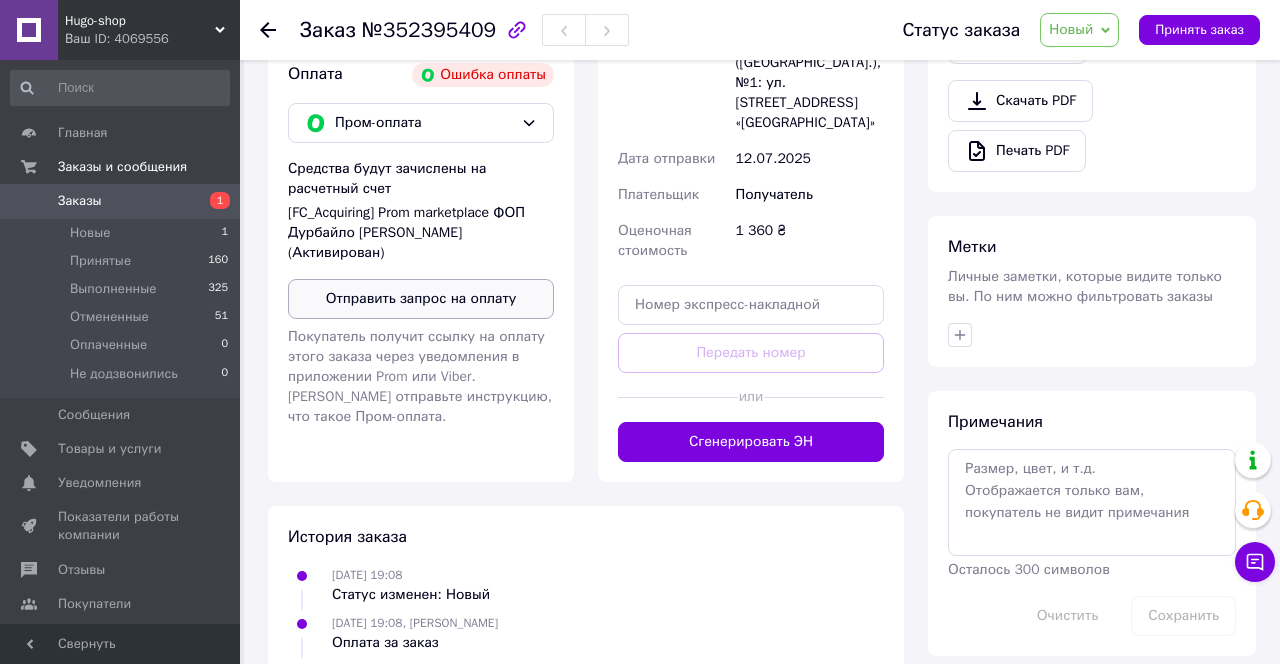 click on "Отправить запрос на оплату" at bounding box center (421, 299) 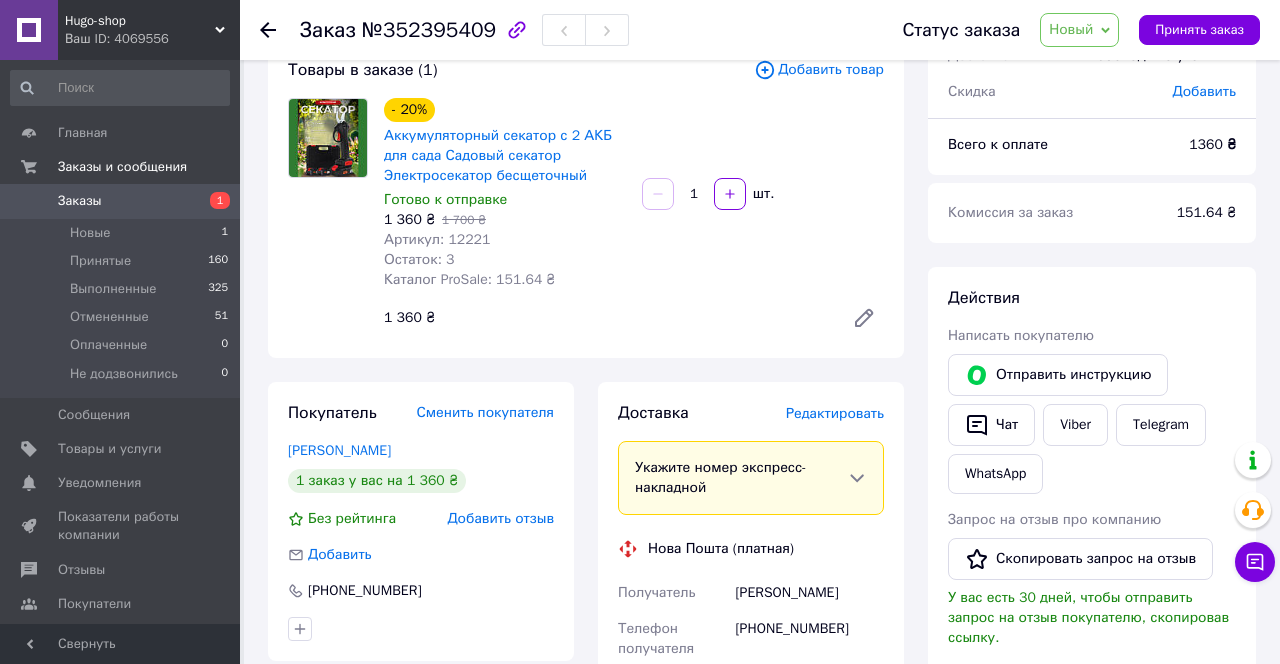 scroll, scrollTop: 118, scrollLeft: 0, axis: vertical 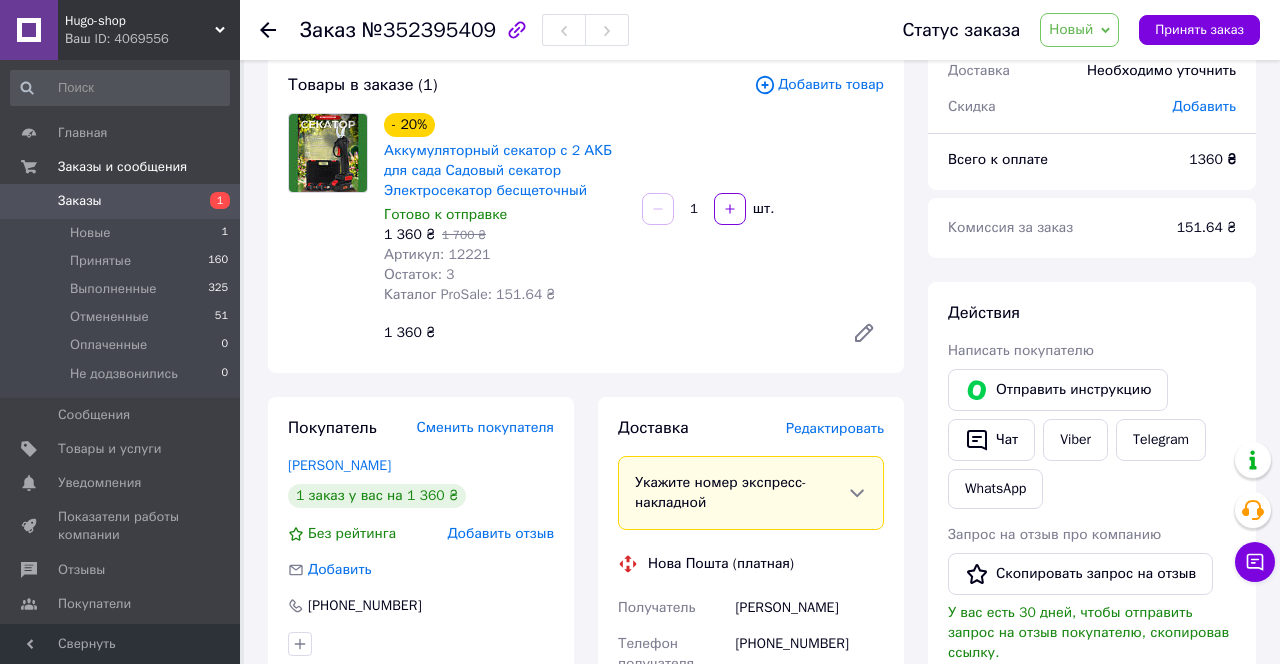 click on "Заказы" at bounding box center (121, 201) 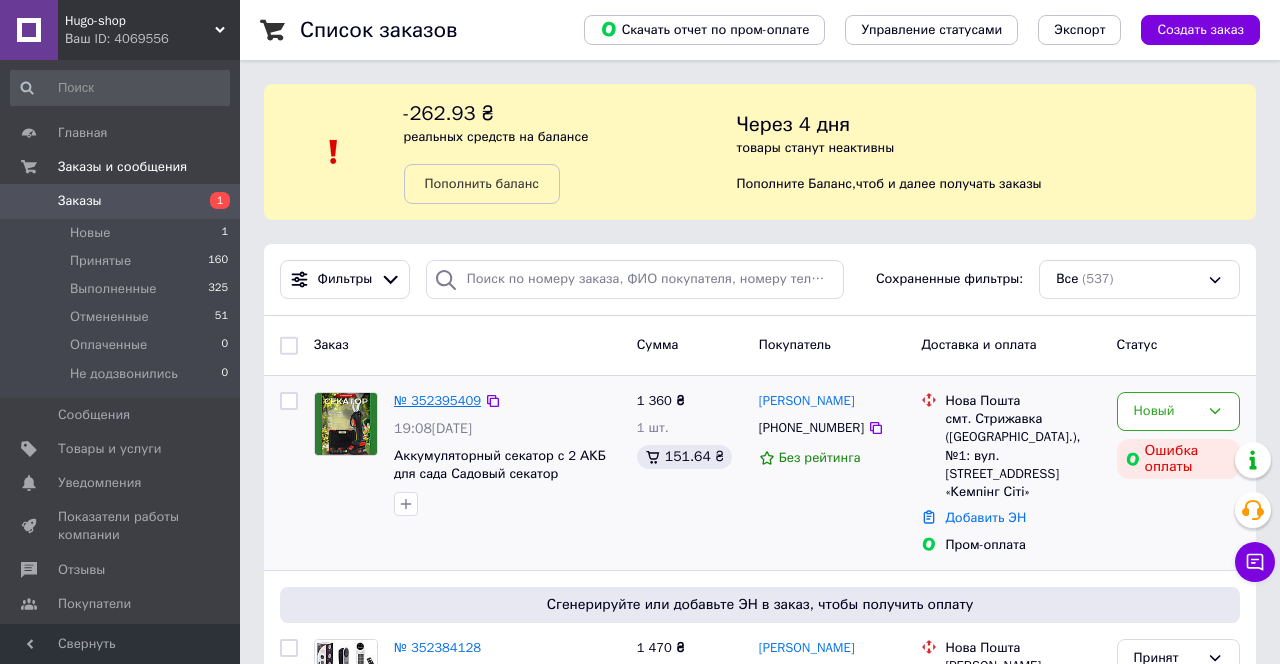 click on "№ 352395409" at bounding box center (437, 400) 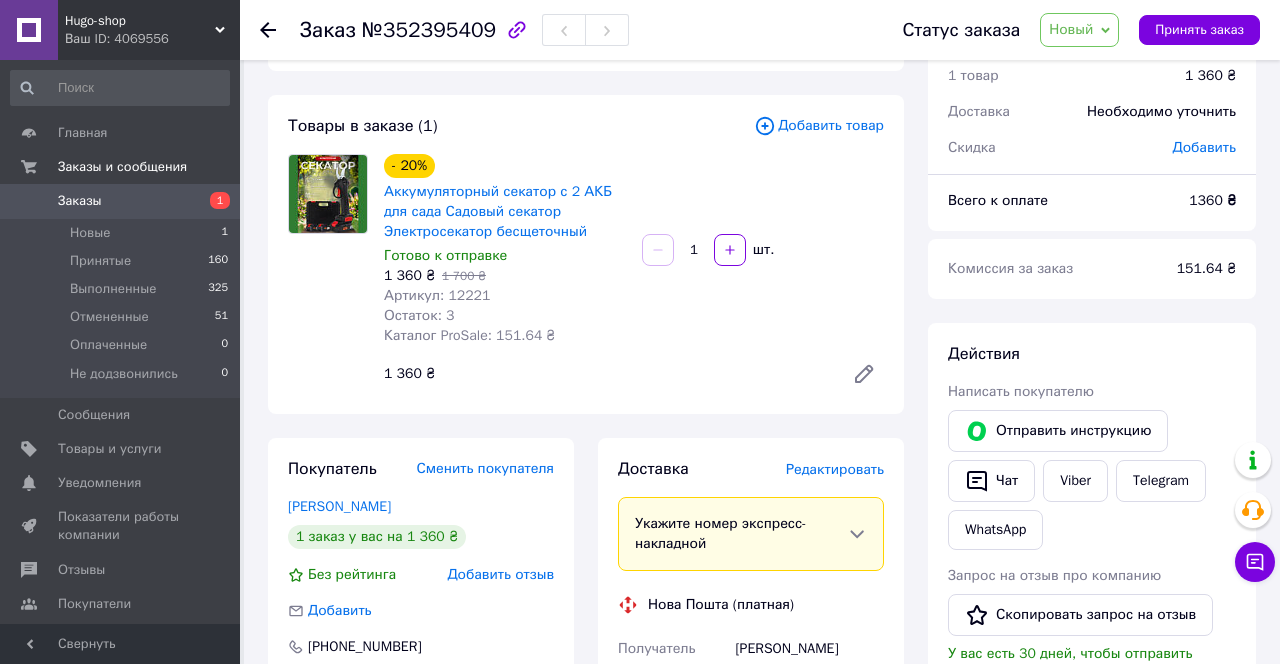 scroll, scrollTop: 0, scrollLeft: 0, axis: both 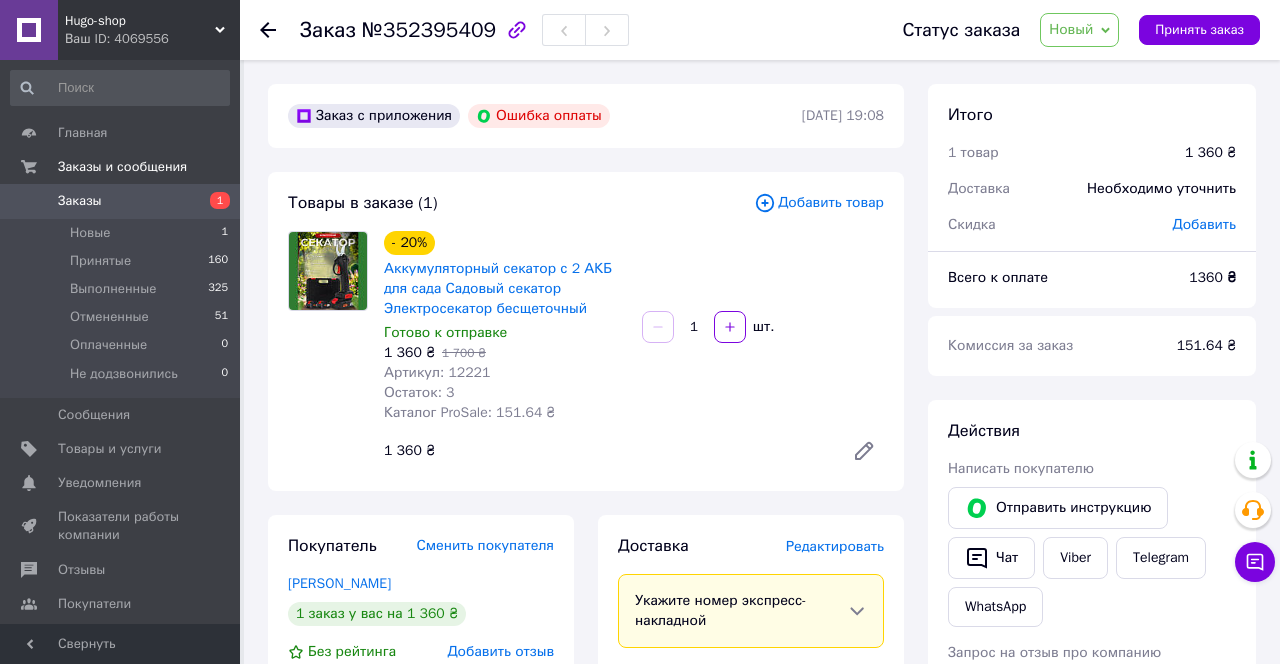 click on "Заказы" at bounding box center [121, 201] 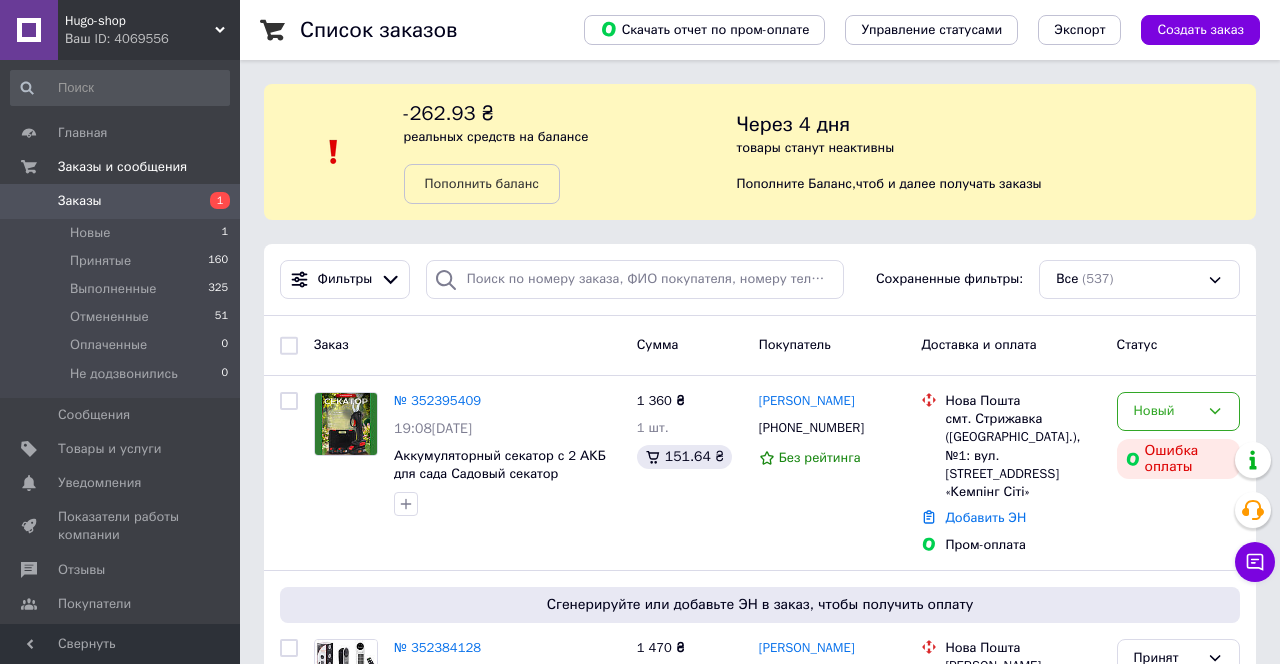 click on "Заказы" at bounding box center [121, 201] 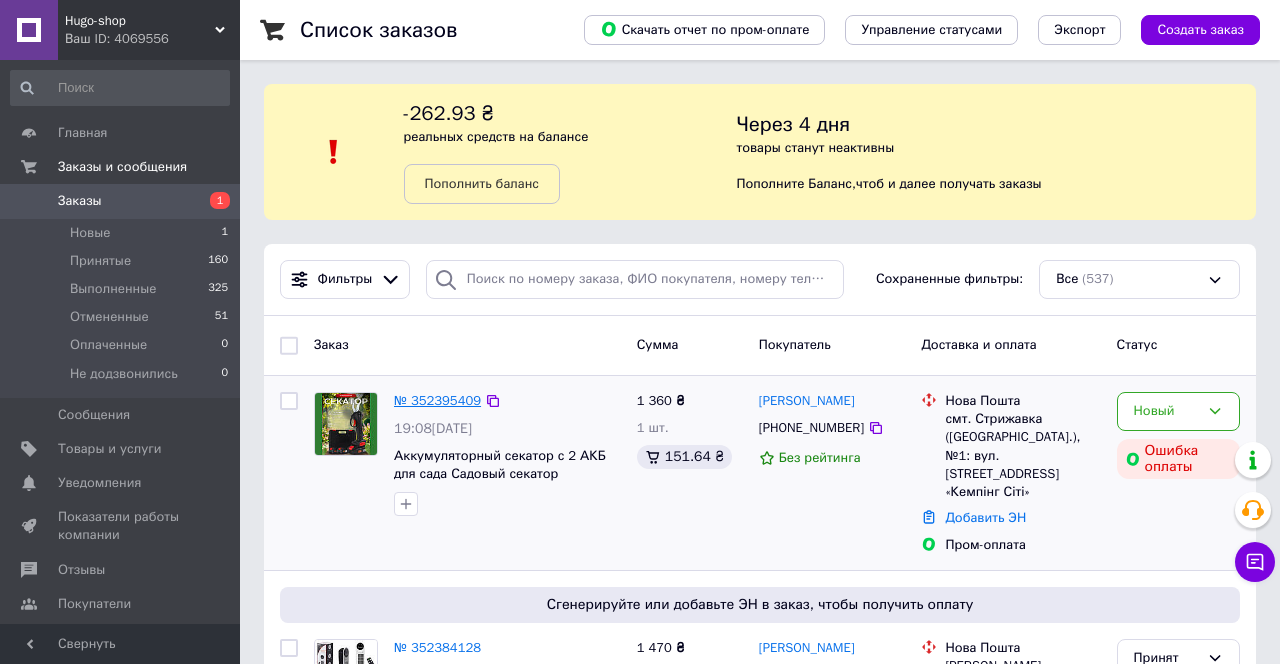 click on "№ 352395409" at bounding box center [437, 400] 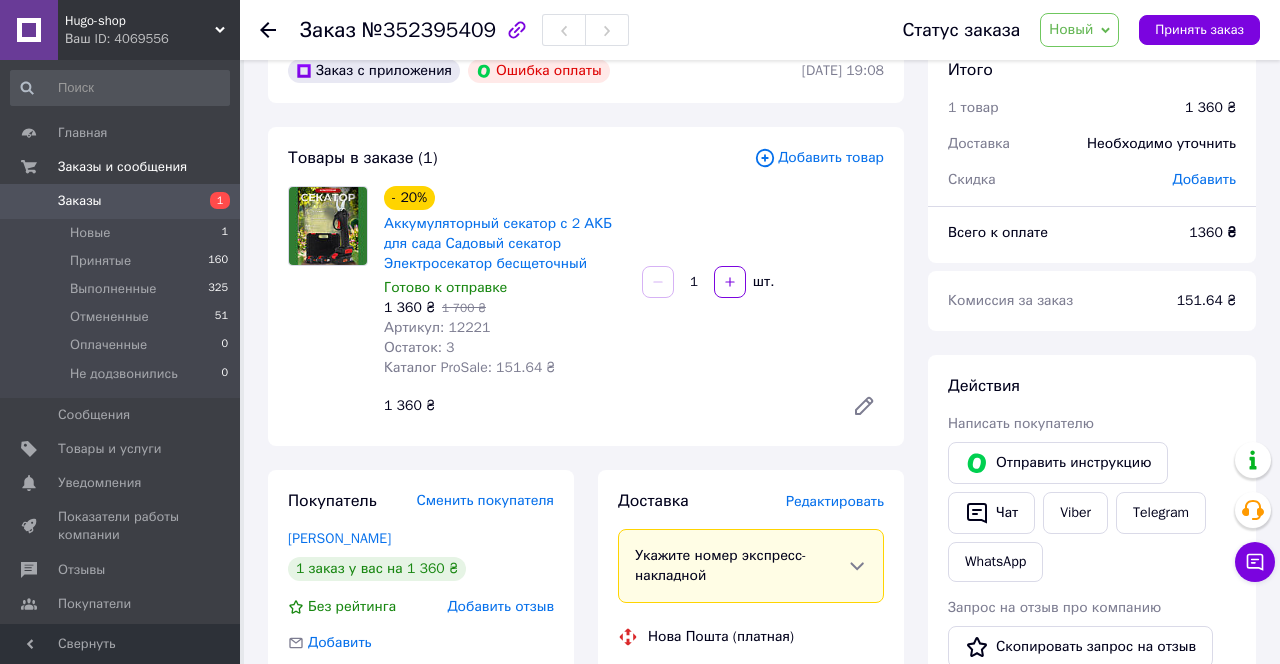 scroll, scrollTop: 0, scrollLeft: 0, axis: both 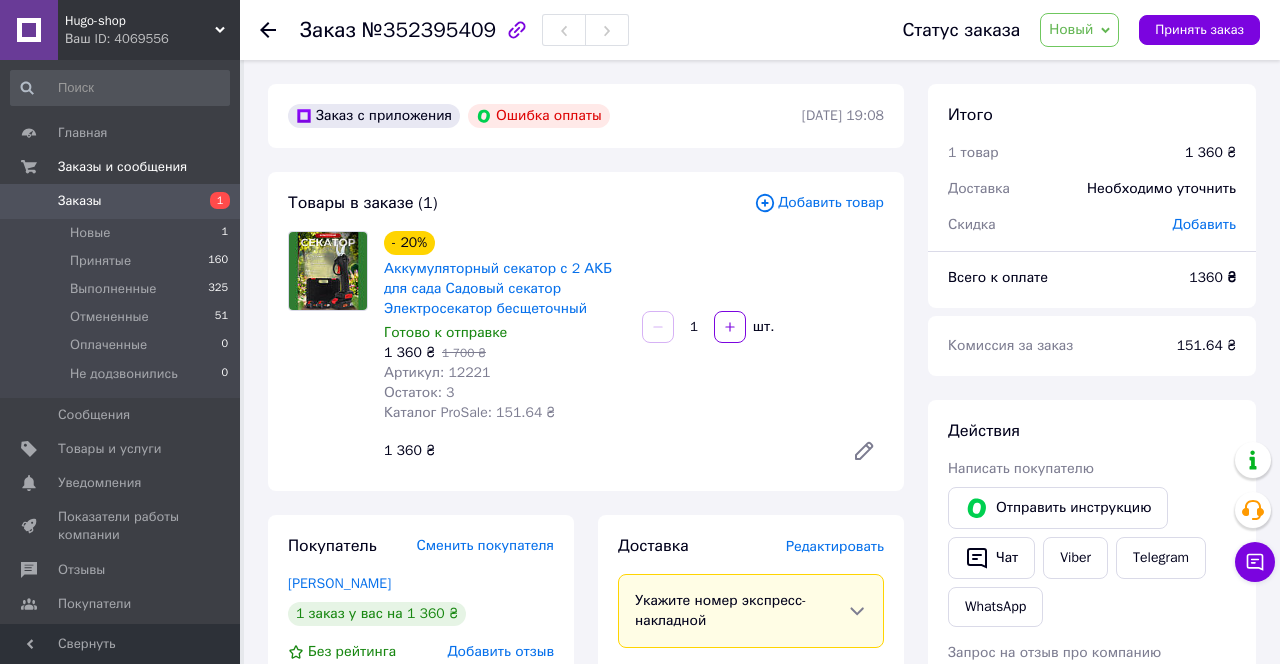 click on "Заказы" at bounding box center (121, 201) 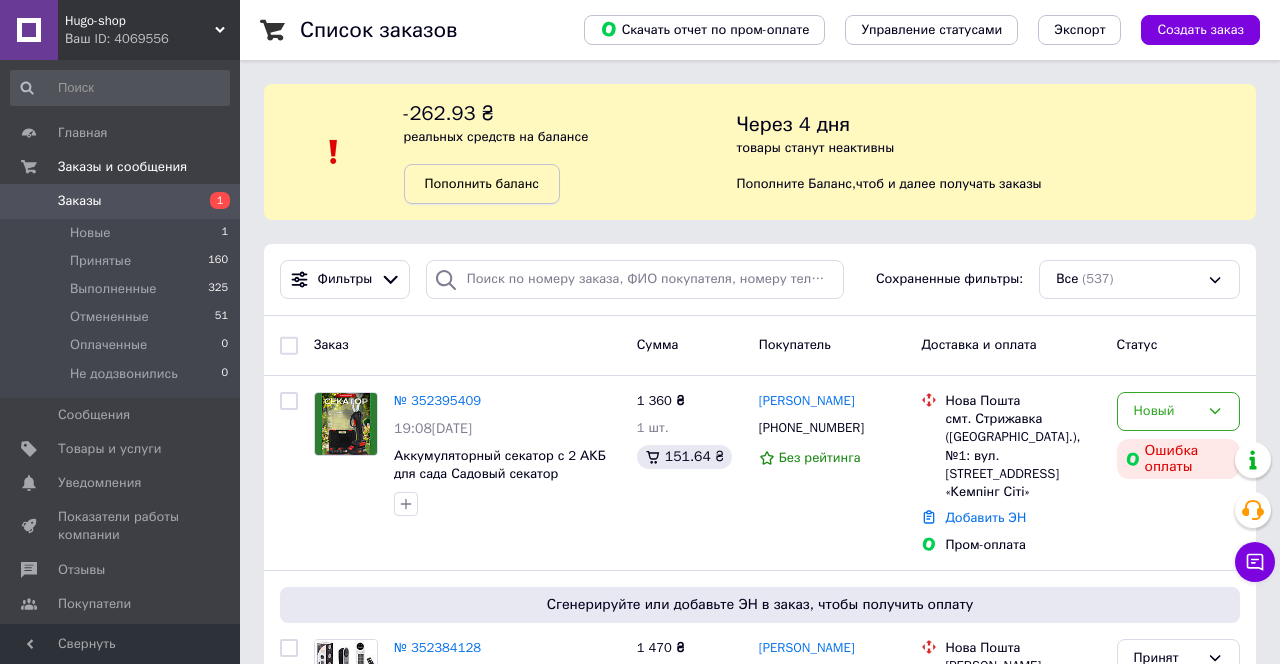 click on "Пополнить баланс" at bounding box center [482, 183] 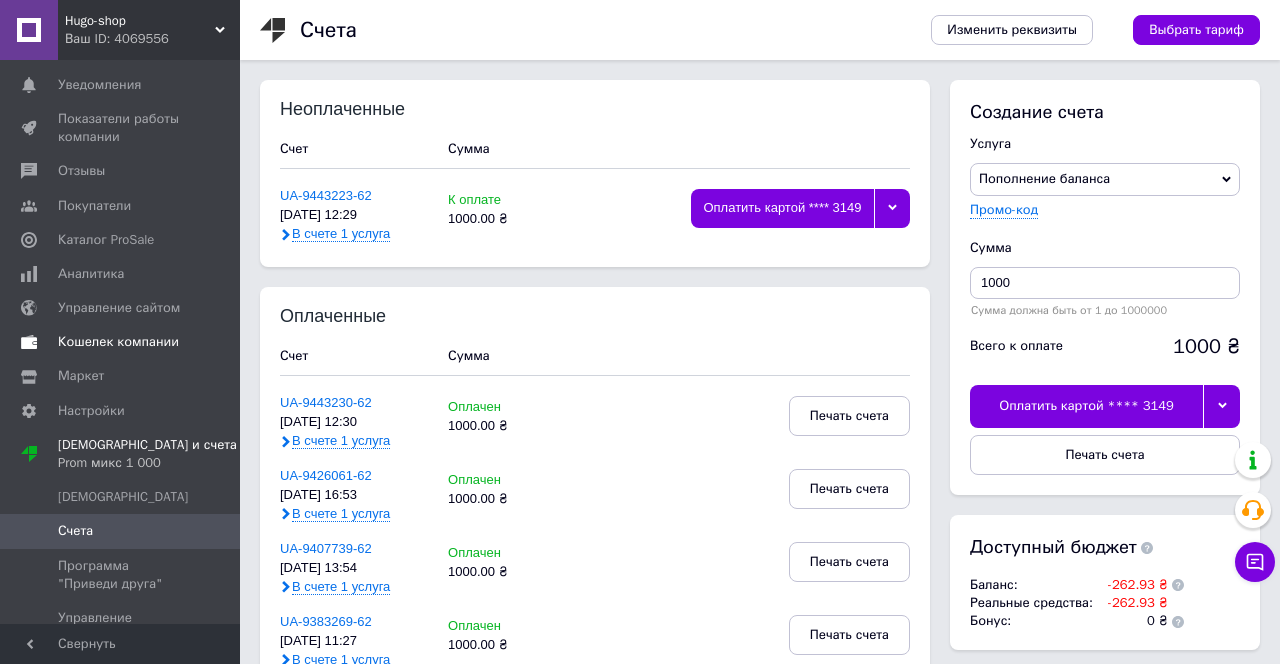 click on "Кошелек компании" at bounding box center [121, 342] 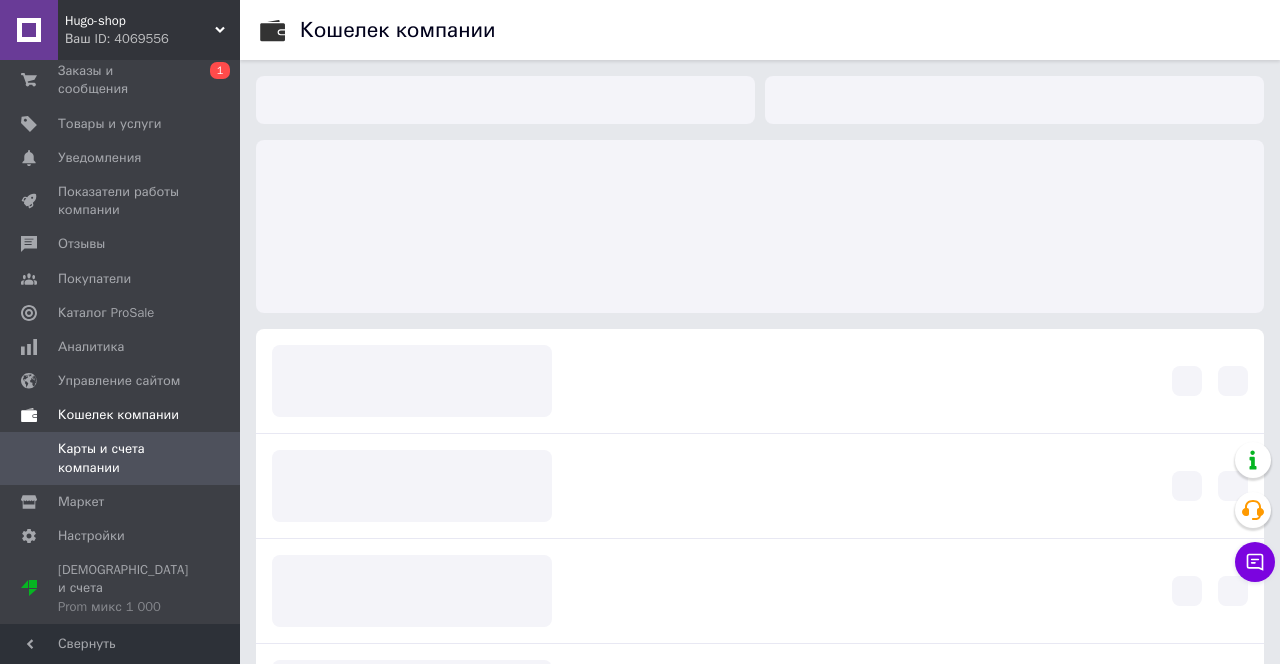 scroll, scrollTop: 79, scrollLeft: 0, axis: vertical 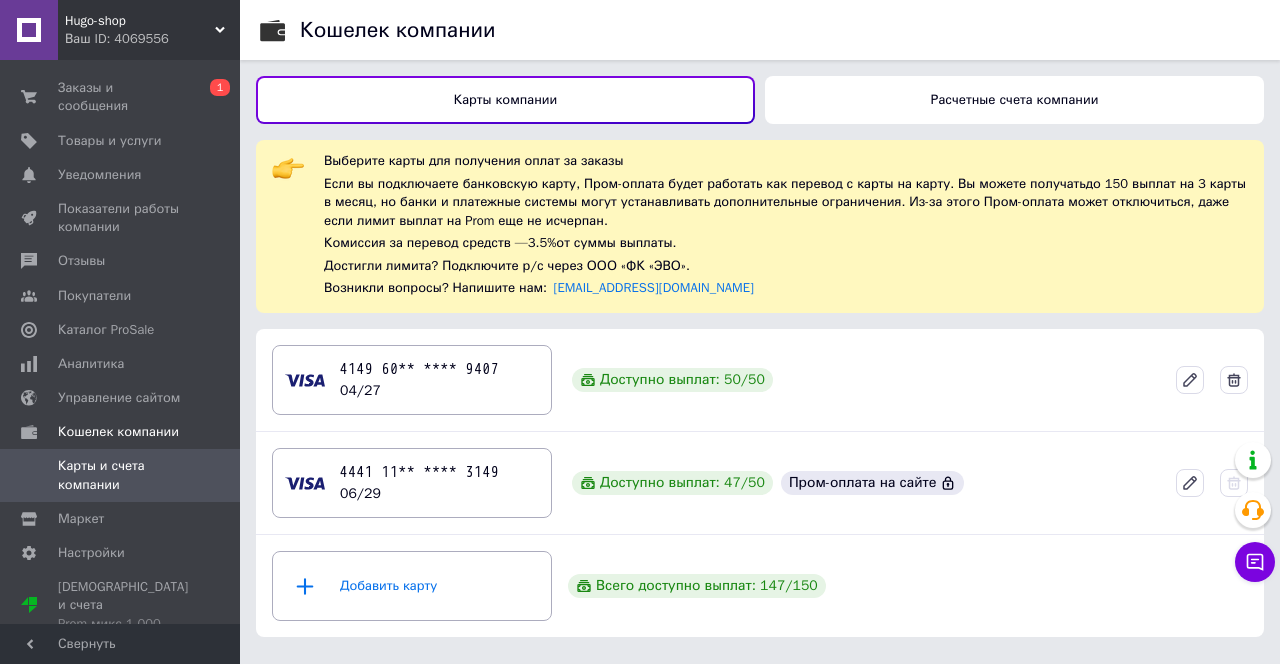 click on "Расчетные счета компании" at bounding box center [1015, 99] 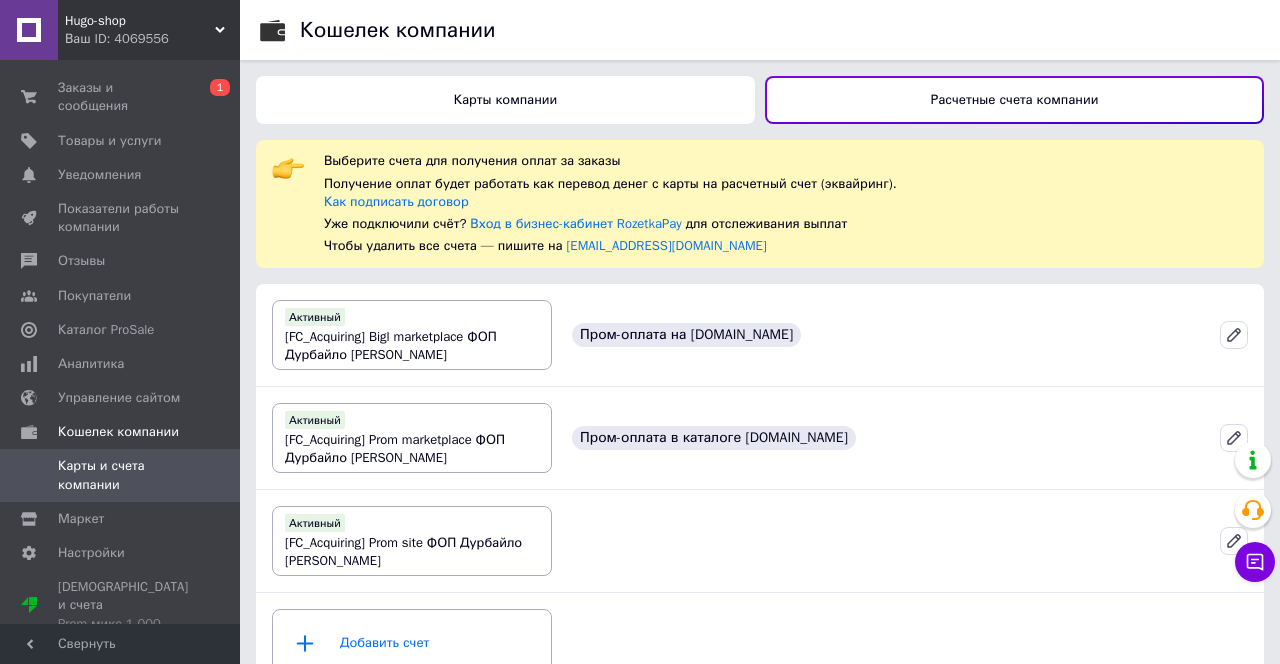 click on "Карты компании" at bounding box center [505, 100] 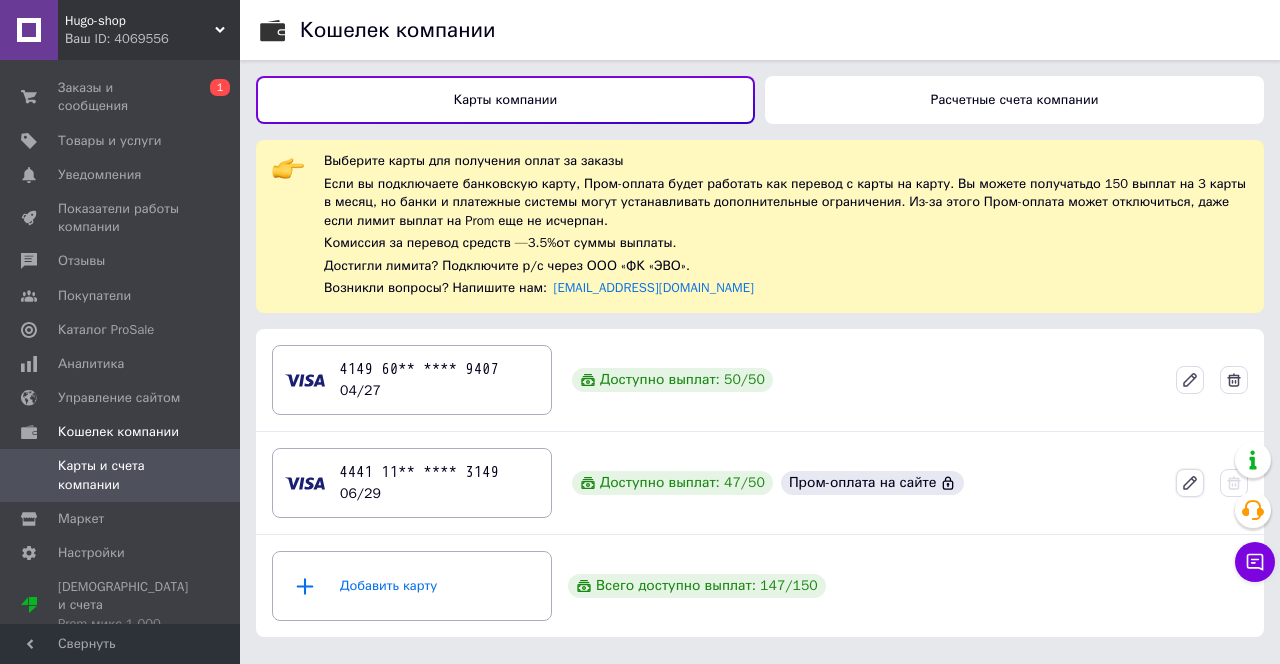 click 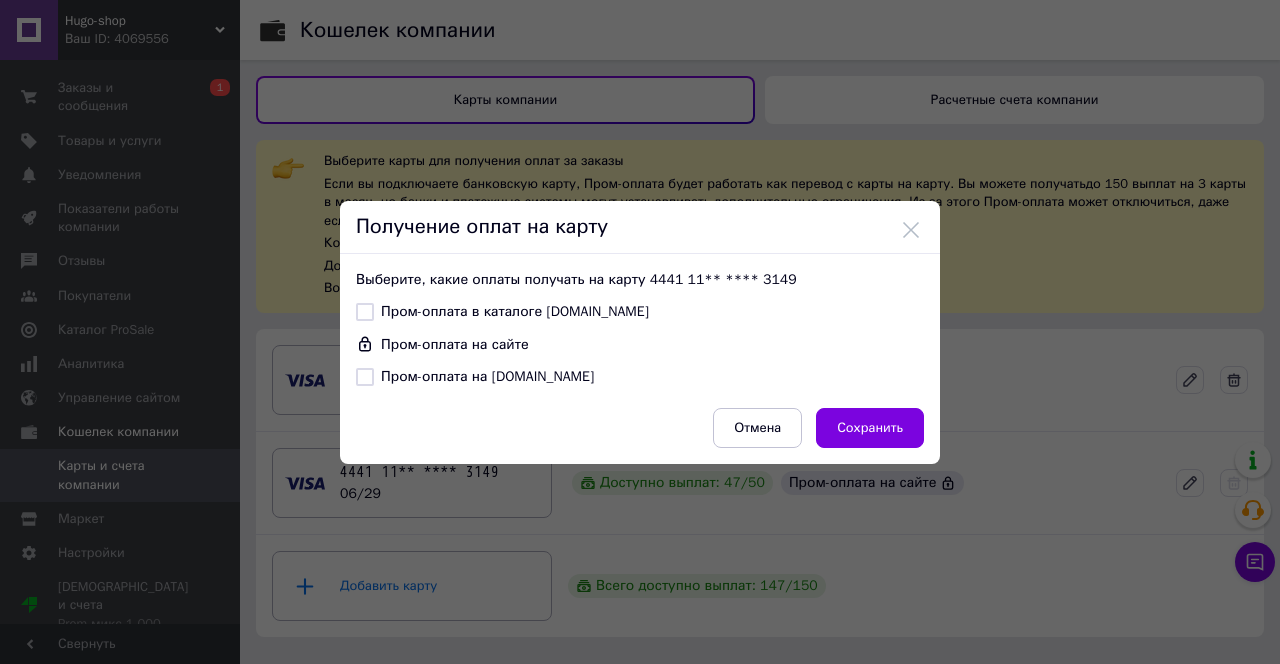 click on "Пром-оплата в каталоге Prom.ua" at bounding box center (502, 312) 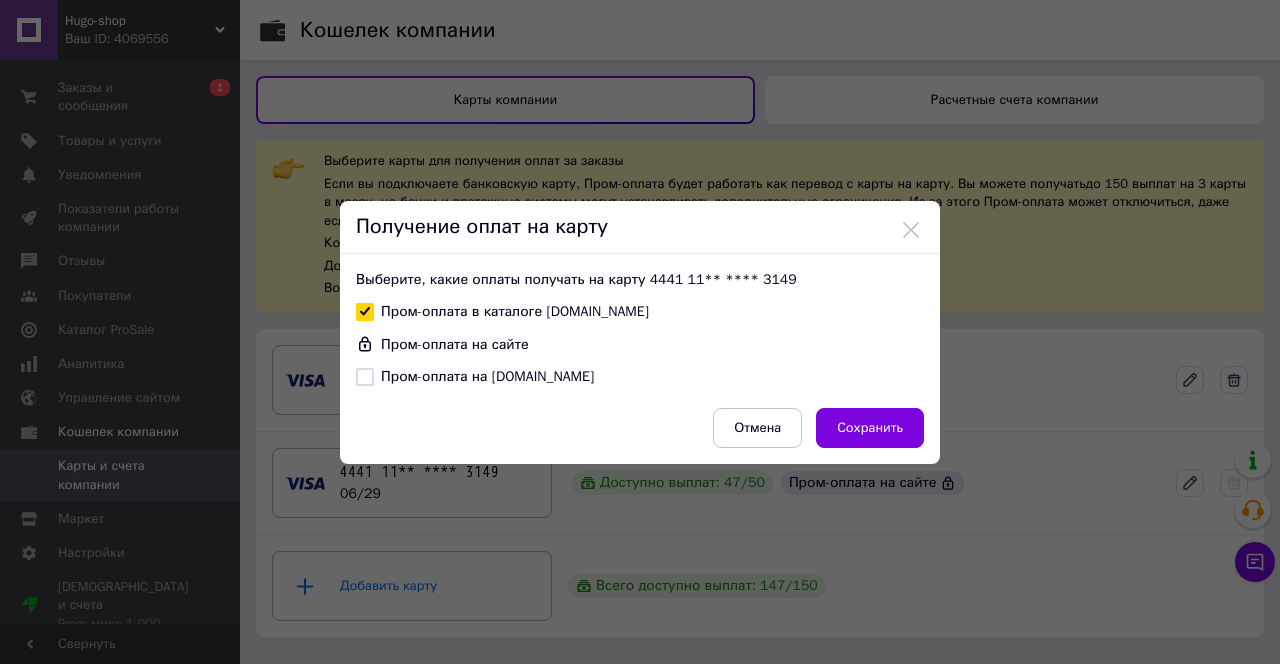 checkbox on "true" 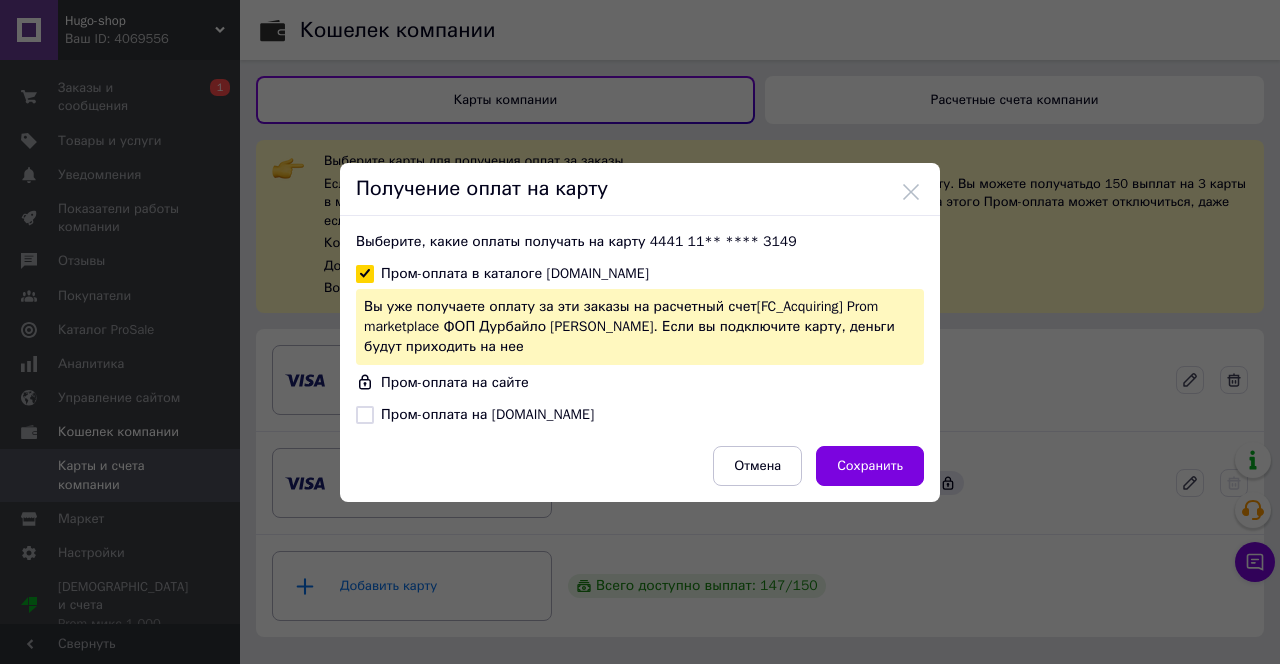 click on "Пром-оплата на Bigl.ua" at bounding box center [475, 415] 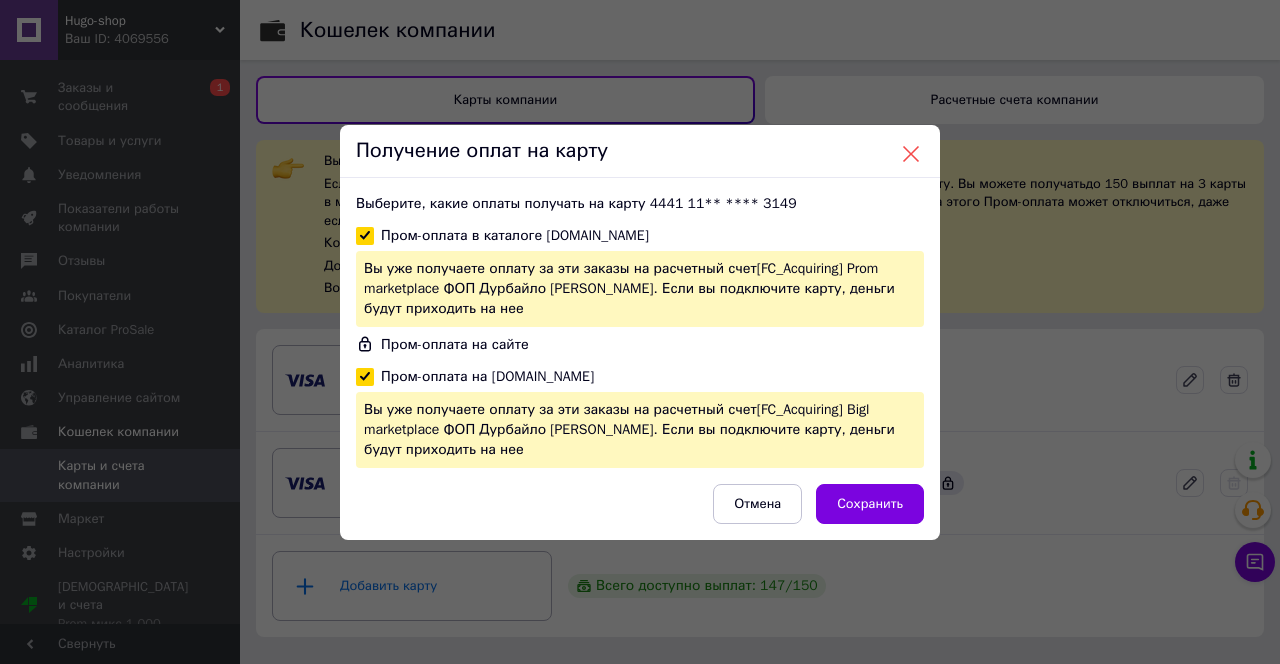 click at bounding box center (911, 154) 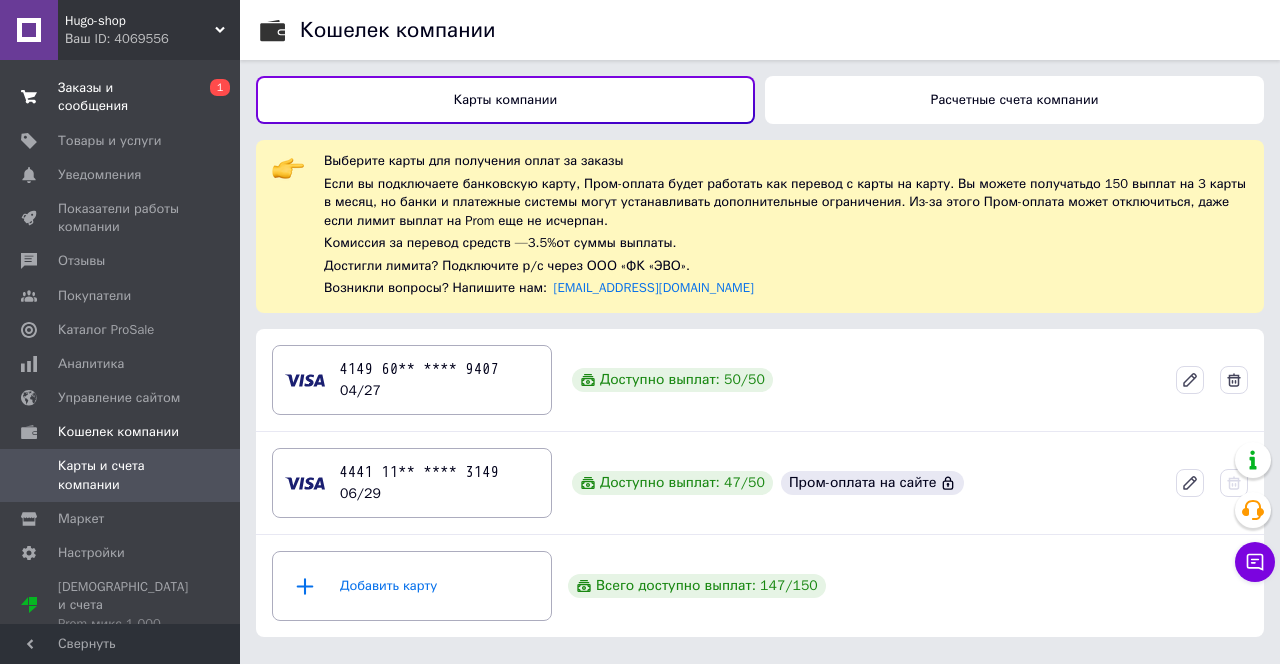 click on "Заказы и сообщения" at bounding box center [121, 97] 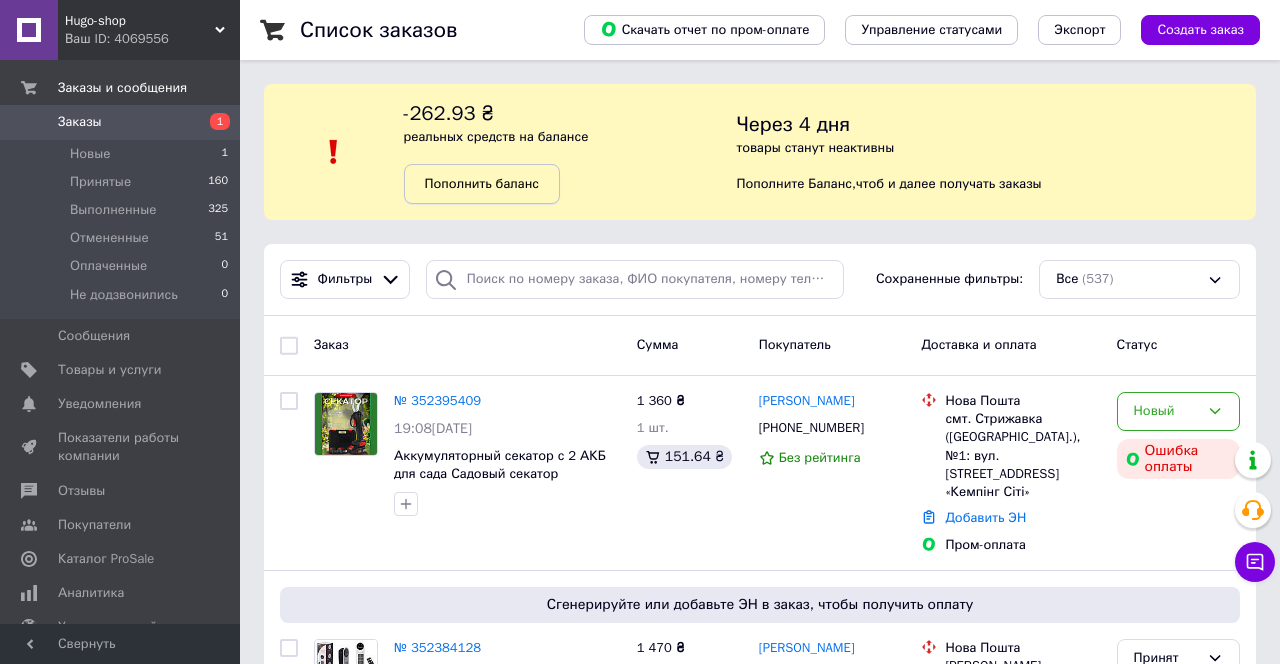 click on "Пополнить баланс" at bounding box center [482, 184] 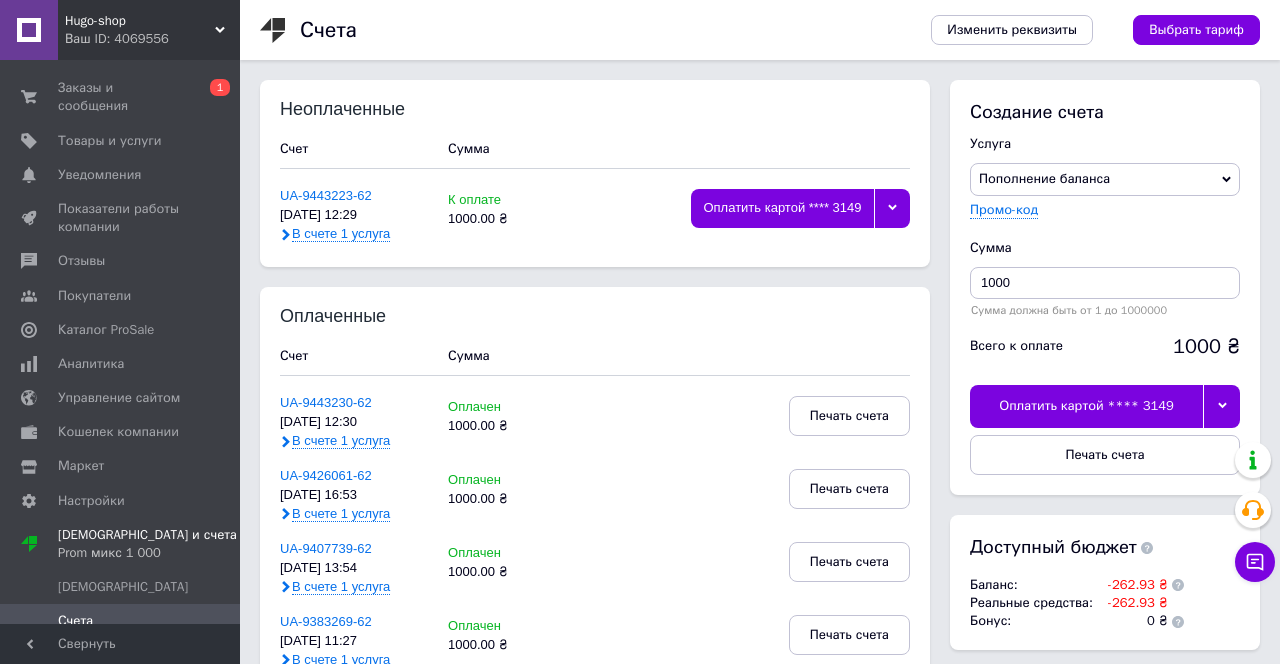 click on "Оплатить картой  **** 3149" at bounding box center [1086, 406] 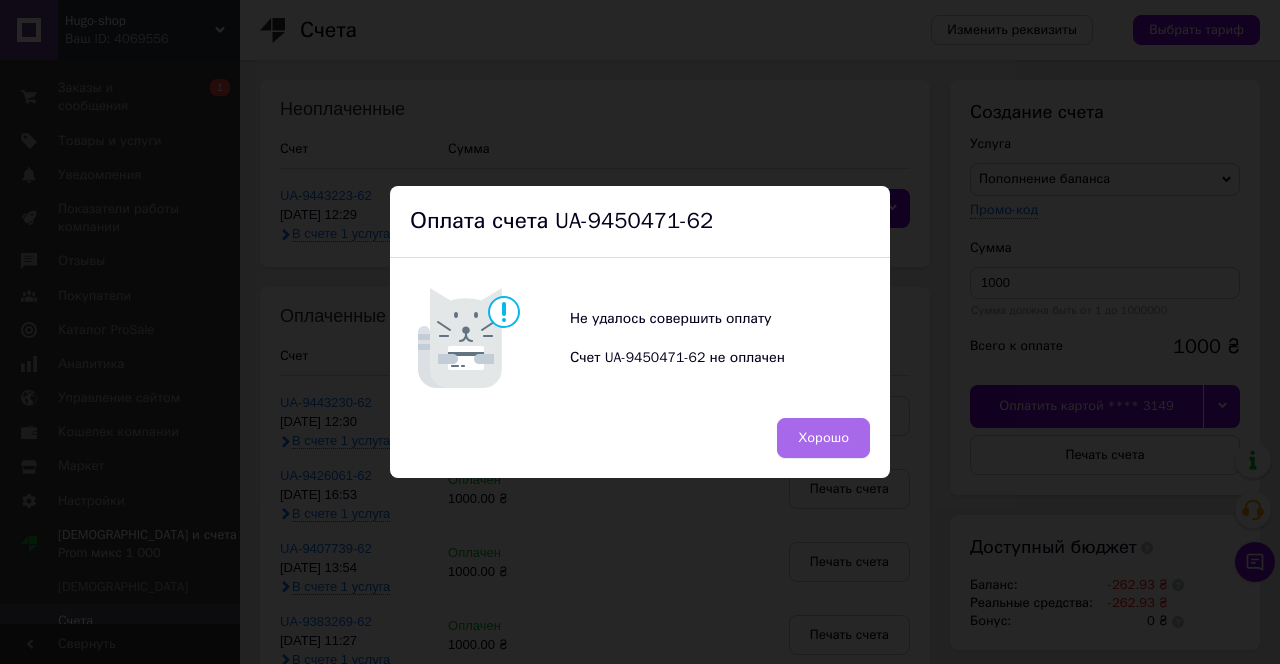 click on "Хорошо" at bounding box center [823, 438] 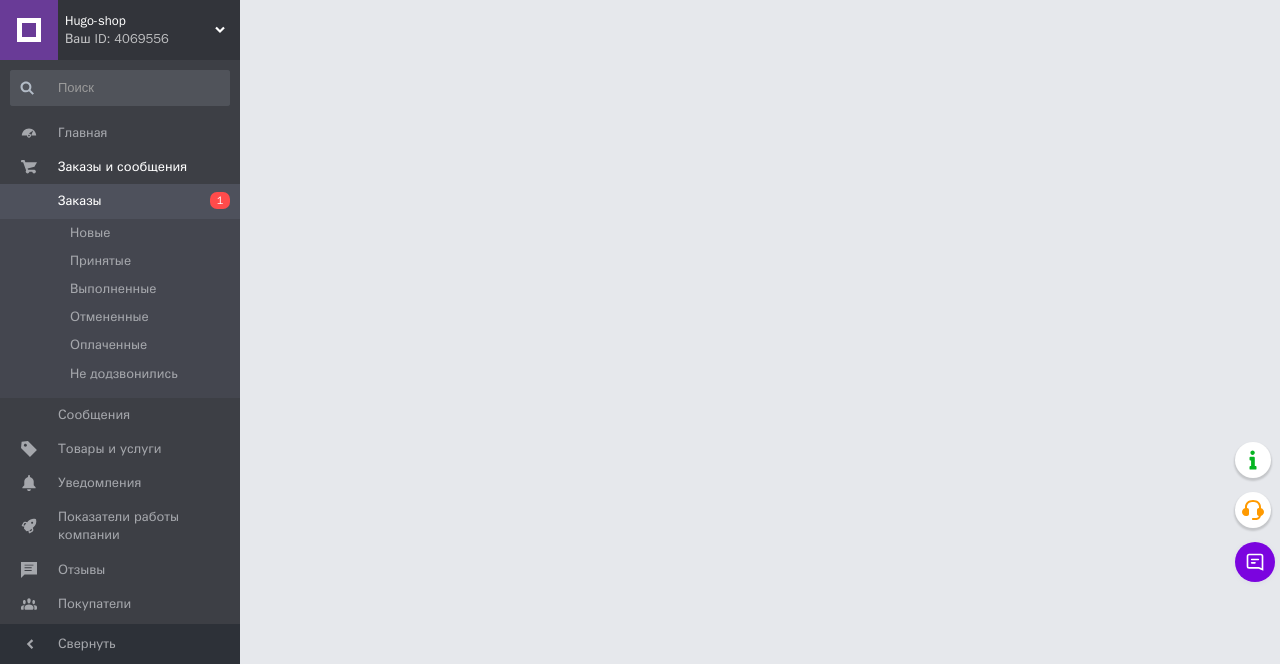 scroll, scrollTop: 0, scrollLeft: 0, axis: both 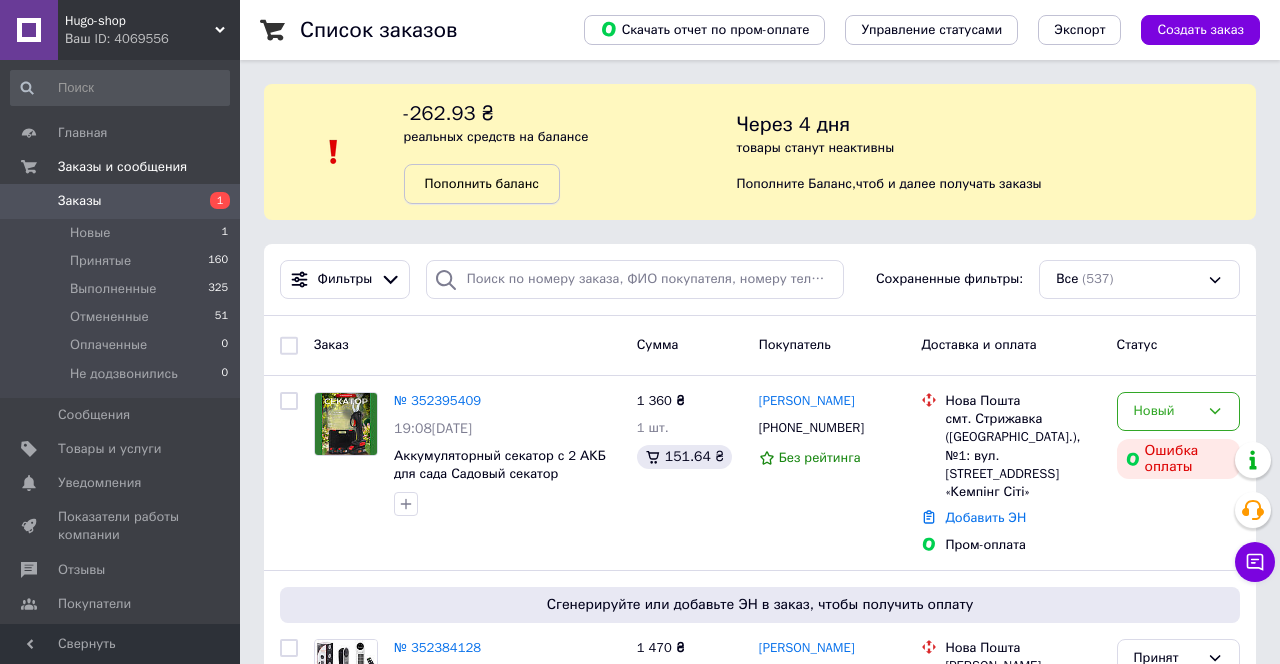 click on "Пополнить баланс" at bounding box center [482, 183] 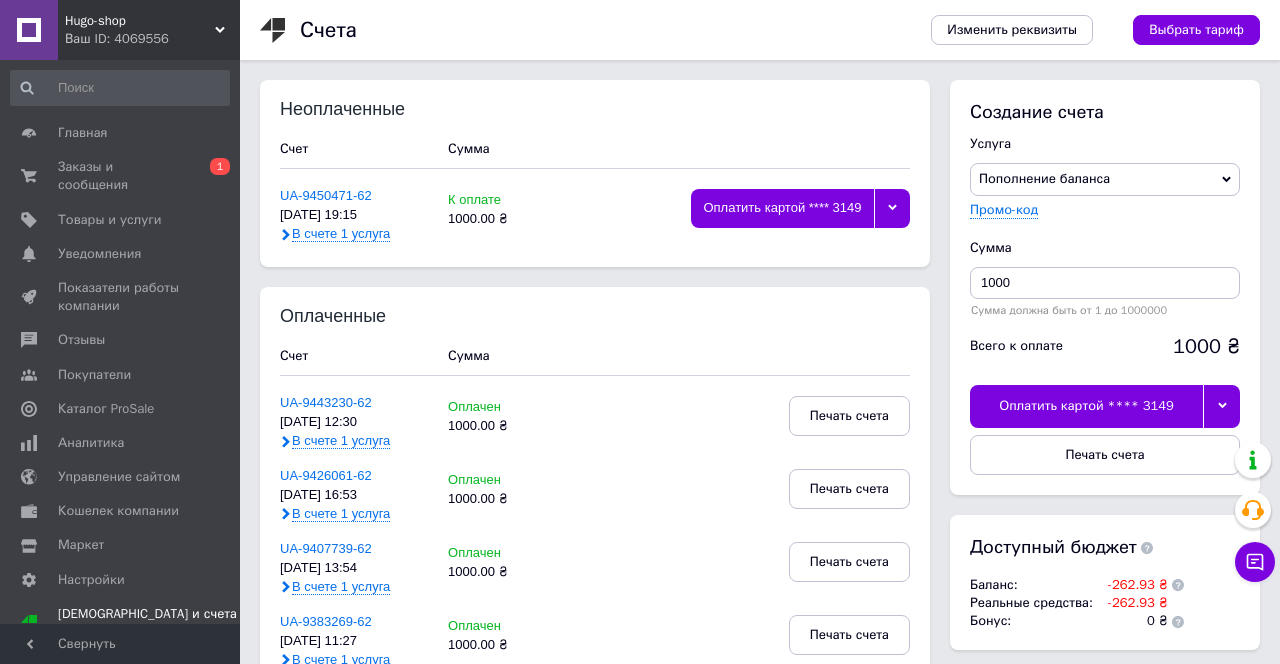 click on "Оплатить картой  **** 3149" at bounding box center (782, 208) 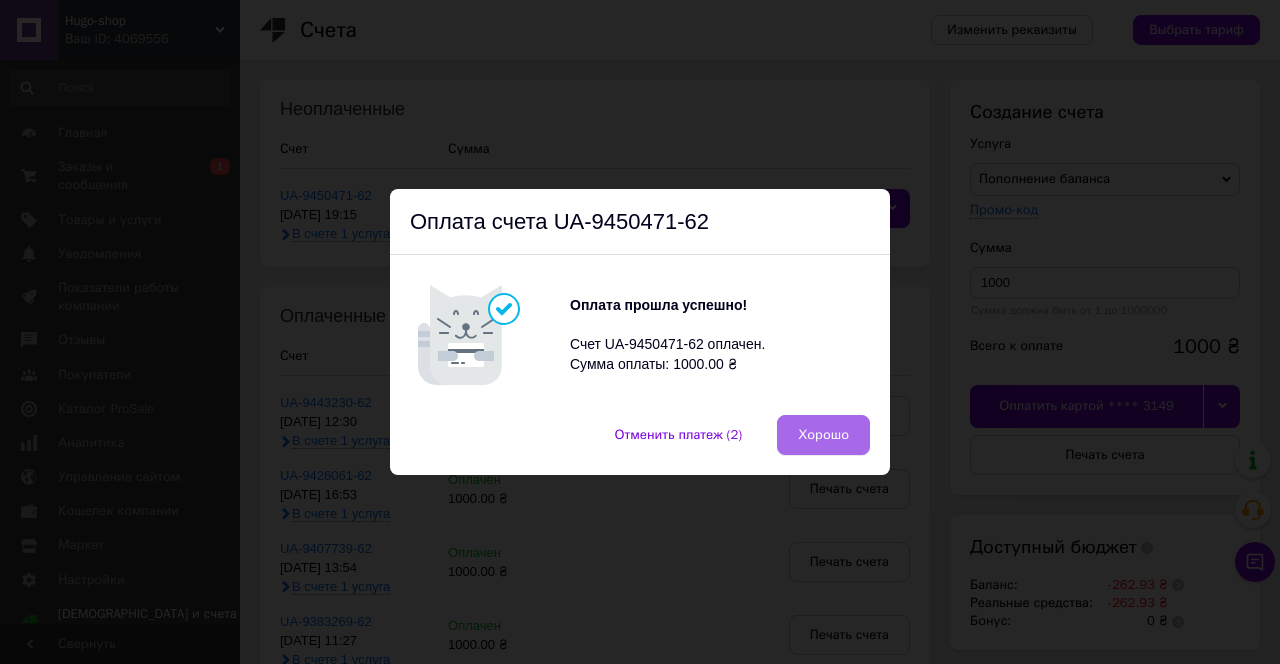 click on "Хорошо" at bounding box center (823, 435) 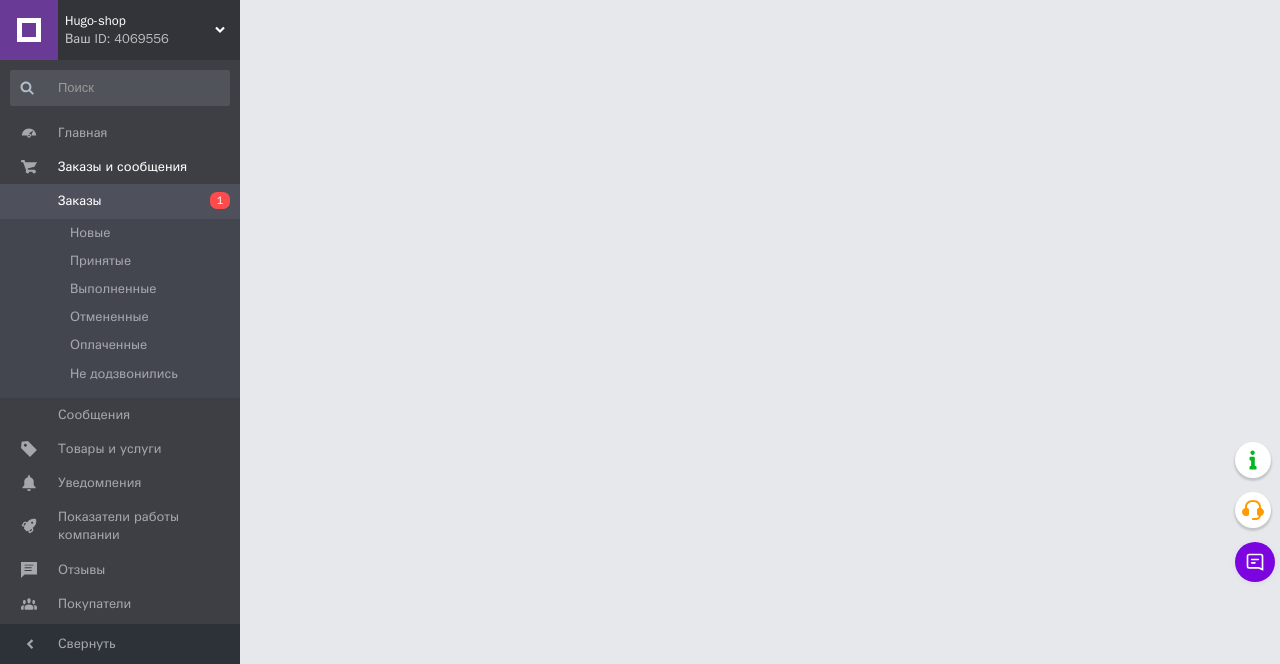 scroll, scrollTop: 0, scrollLeft: 0, axis: both 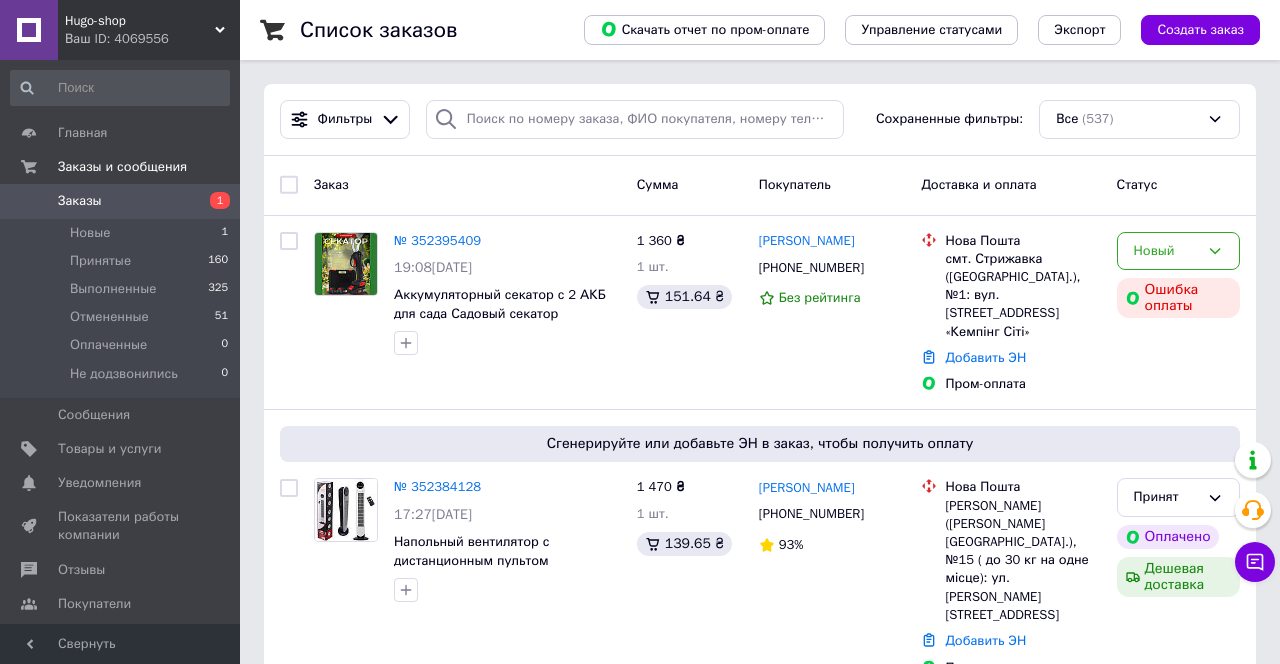click on "Заказы 1" at bounding box center [120, 201] 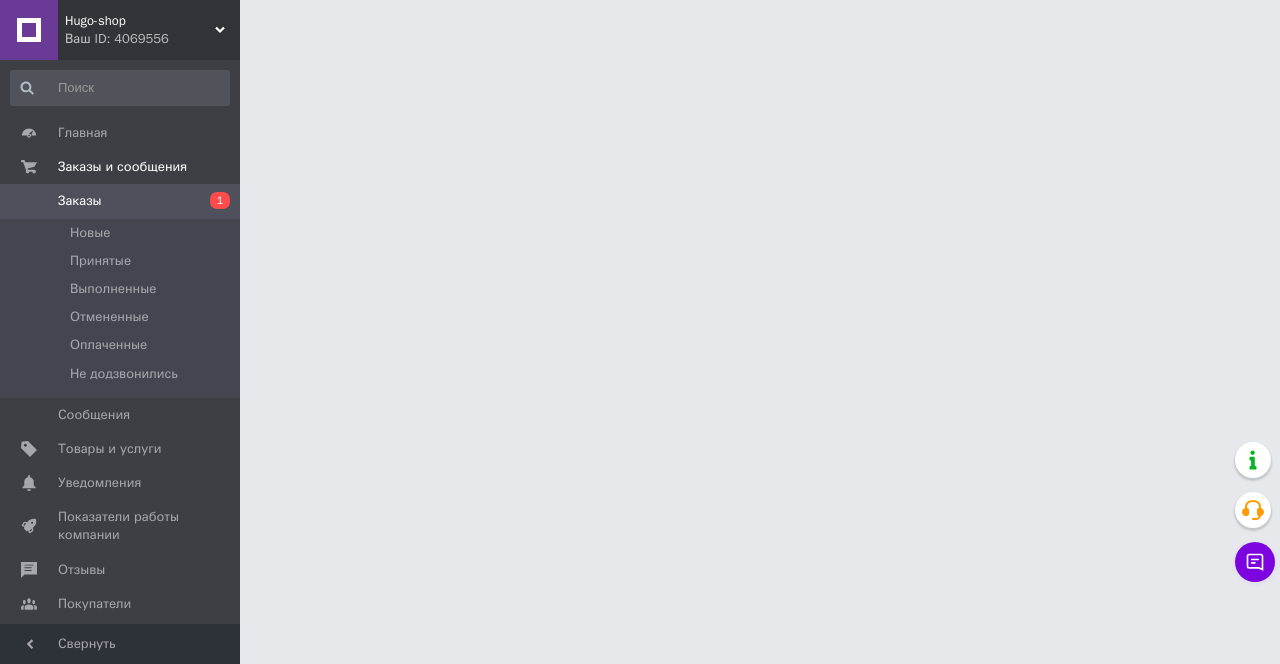 scroll, scrollTop: 0, scrollLeft: 0, axis: both 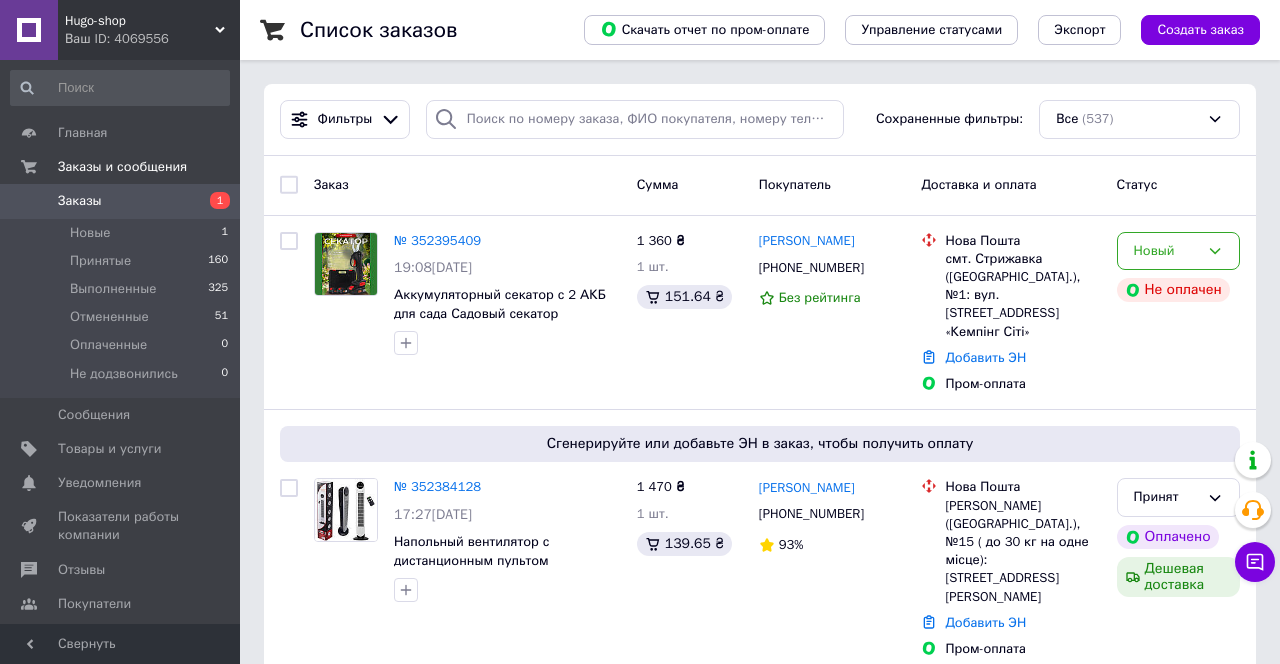 click on "Заказы" at bounding box center (121, 201) 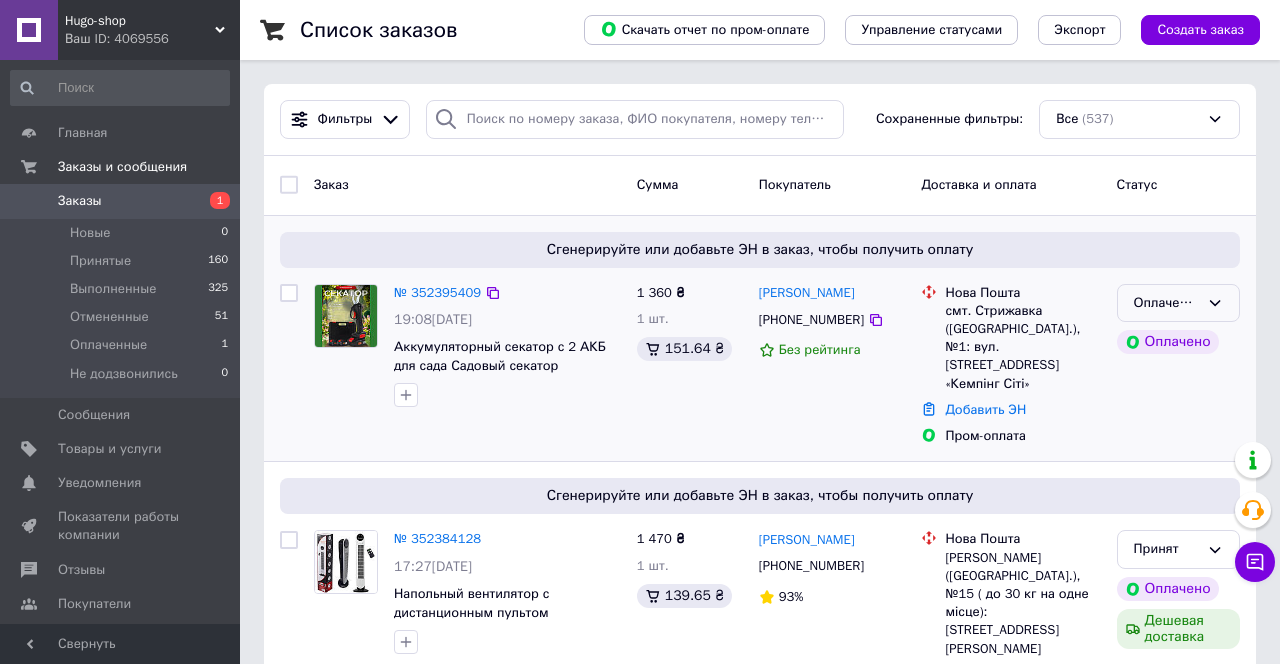 click on "Оплаченный" at bounding box center (1178, 303) 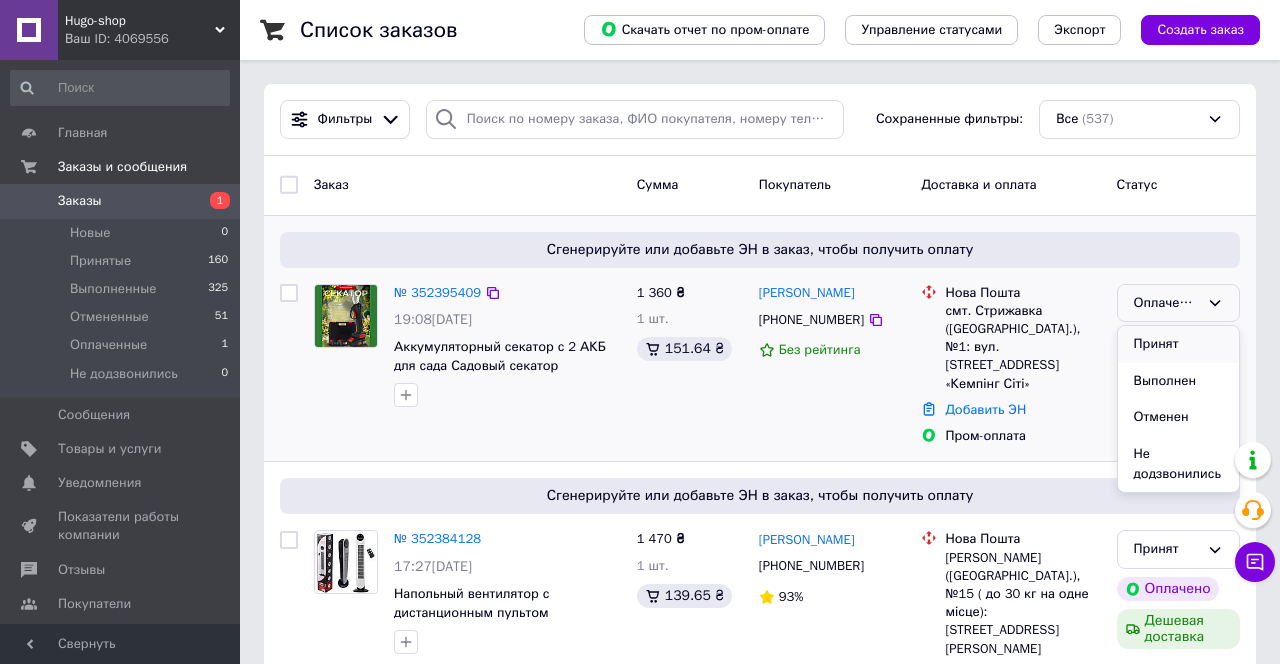 click on "Принят" at bounding box center [1178, 344] 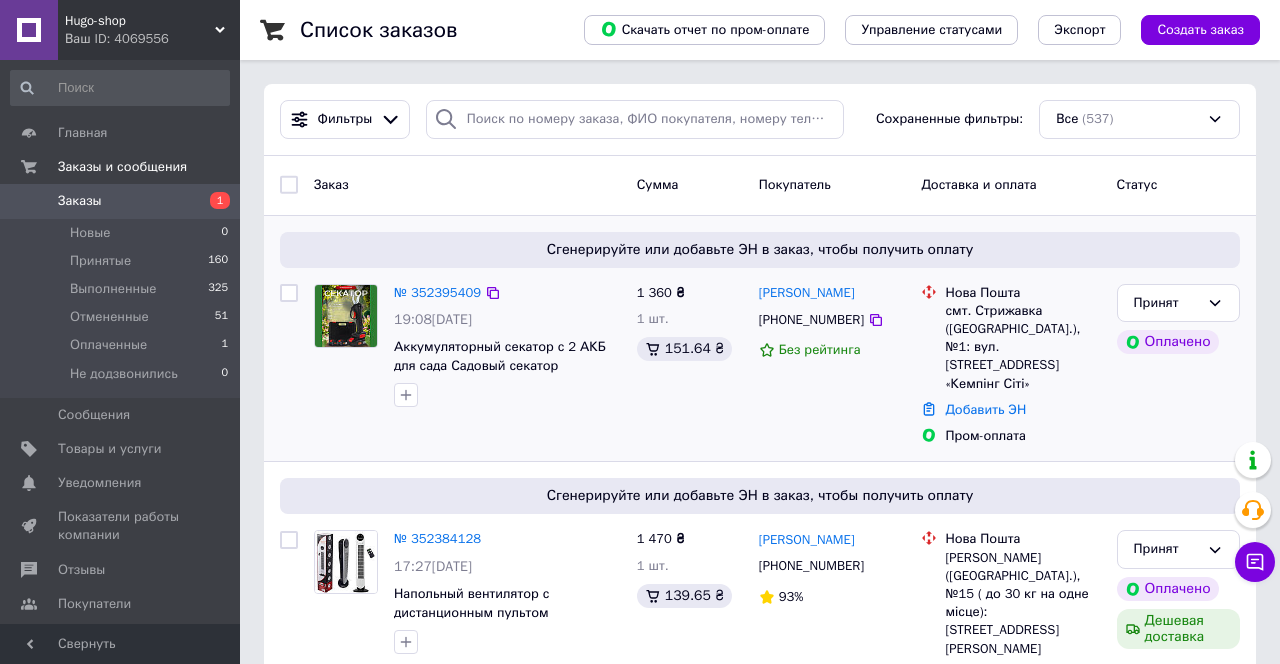 click on "Заказы" at bounding box center (121, 201) 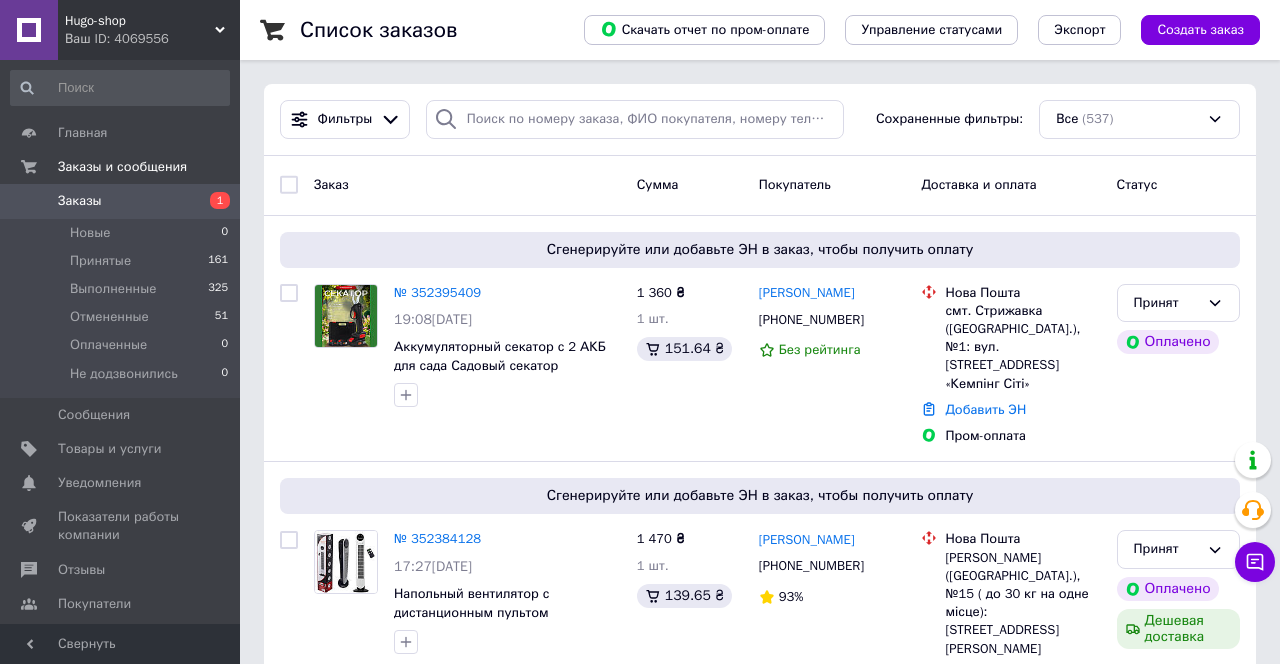 click on "1" at bounding box center [212, 201] 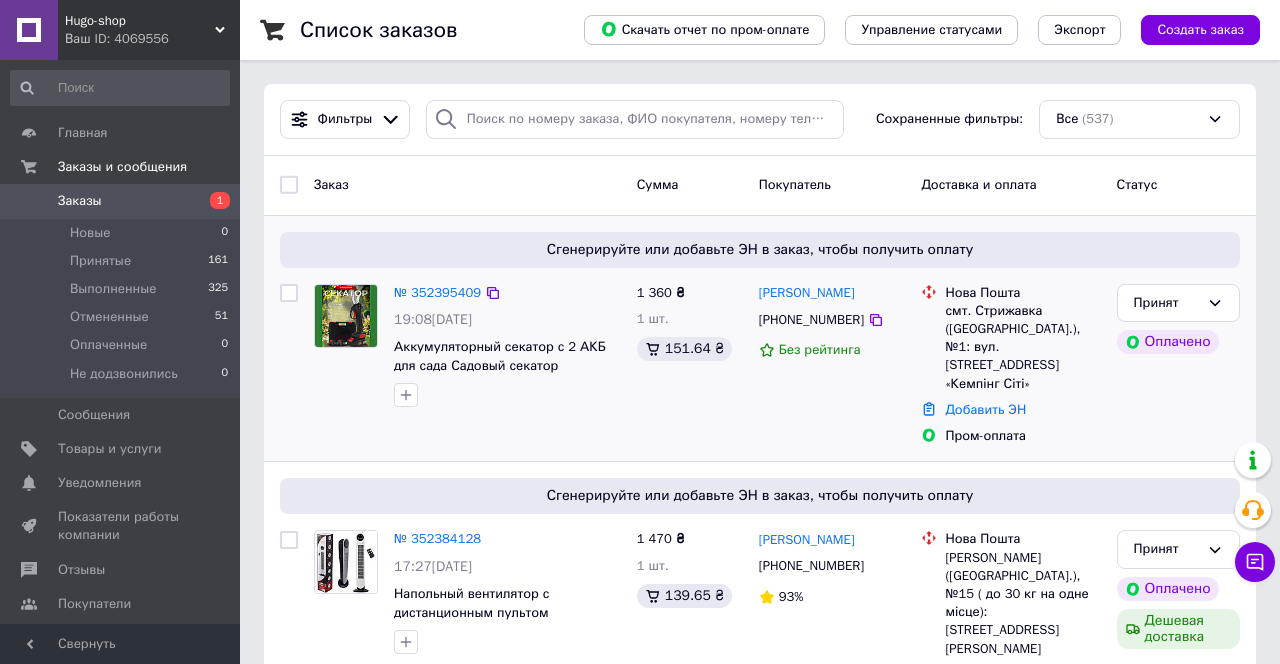 click on "1 360 ₴ 1 шт. 151.64 ₴" at bounding box center [690, 365] 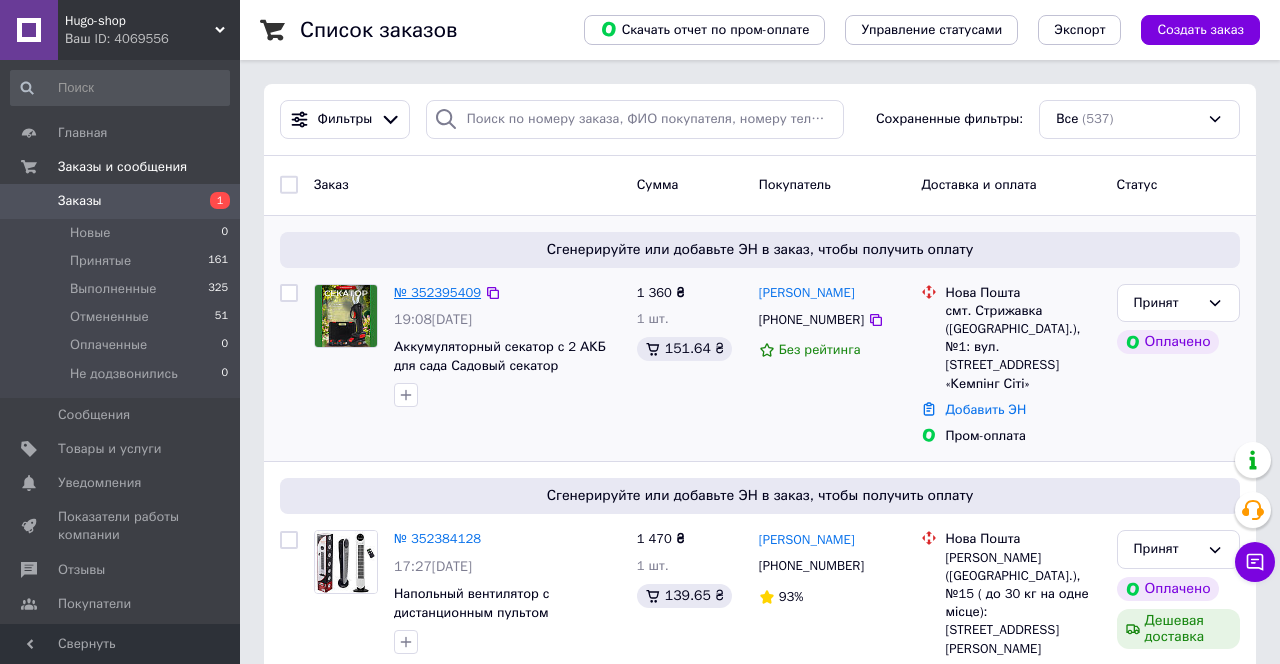 click on "№ 352395409" at bounding box center [437, 292] 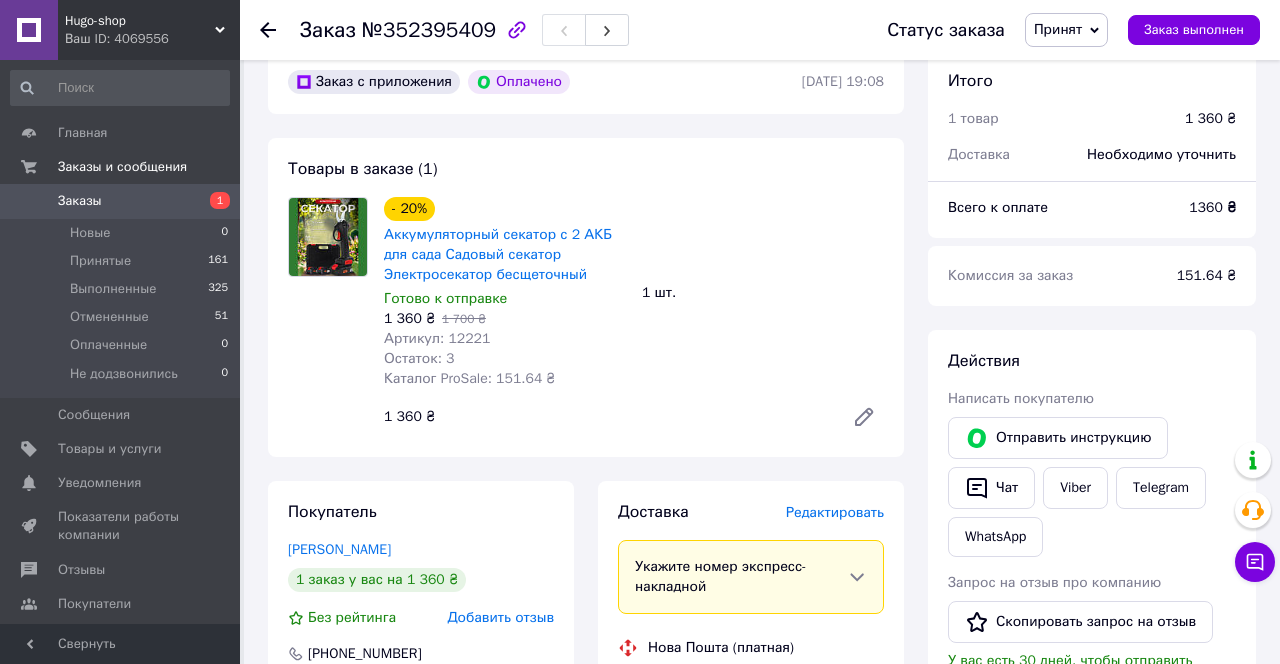 scroll, scrollTop: 98, scrollLeft: 0, axis: vertical 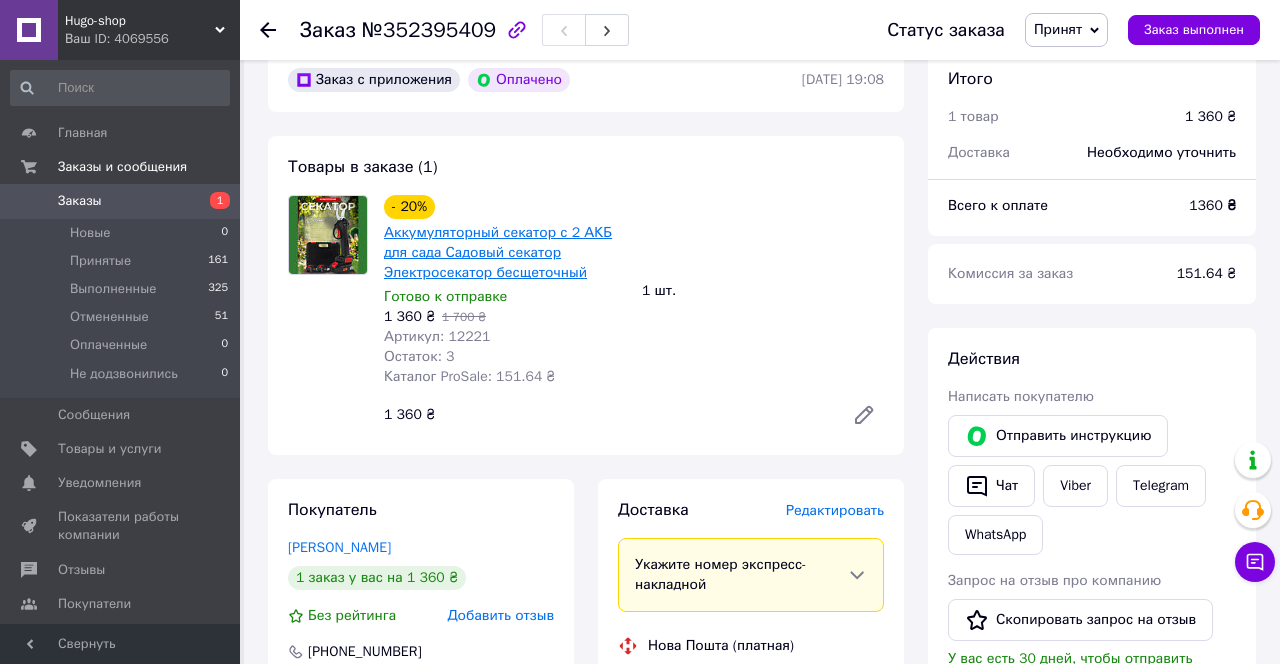 click on "Аккумуляторный секатор с 2 АКБ для сада Садовый секатор Электросекатор бесщеточный" at bounding box center [498, 252] 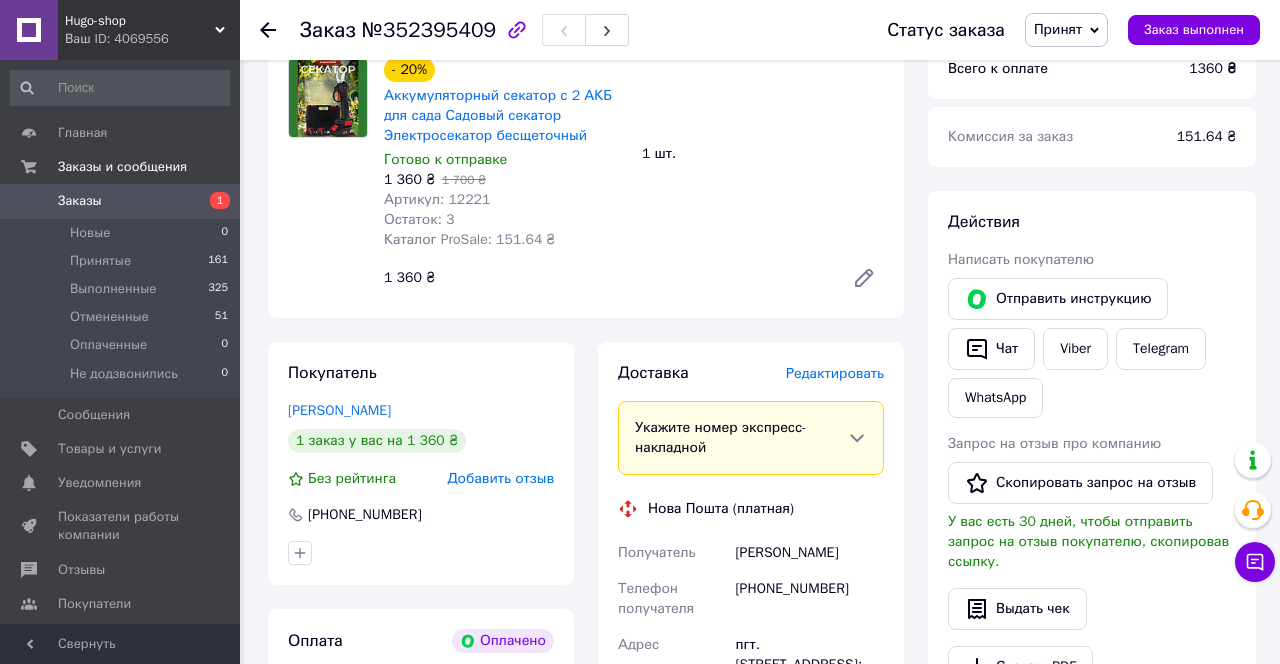 scroll, scrollTop: 239, scrollLeft: 0, axis: vertical 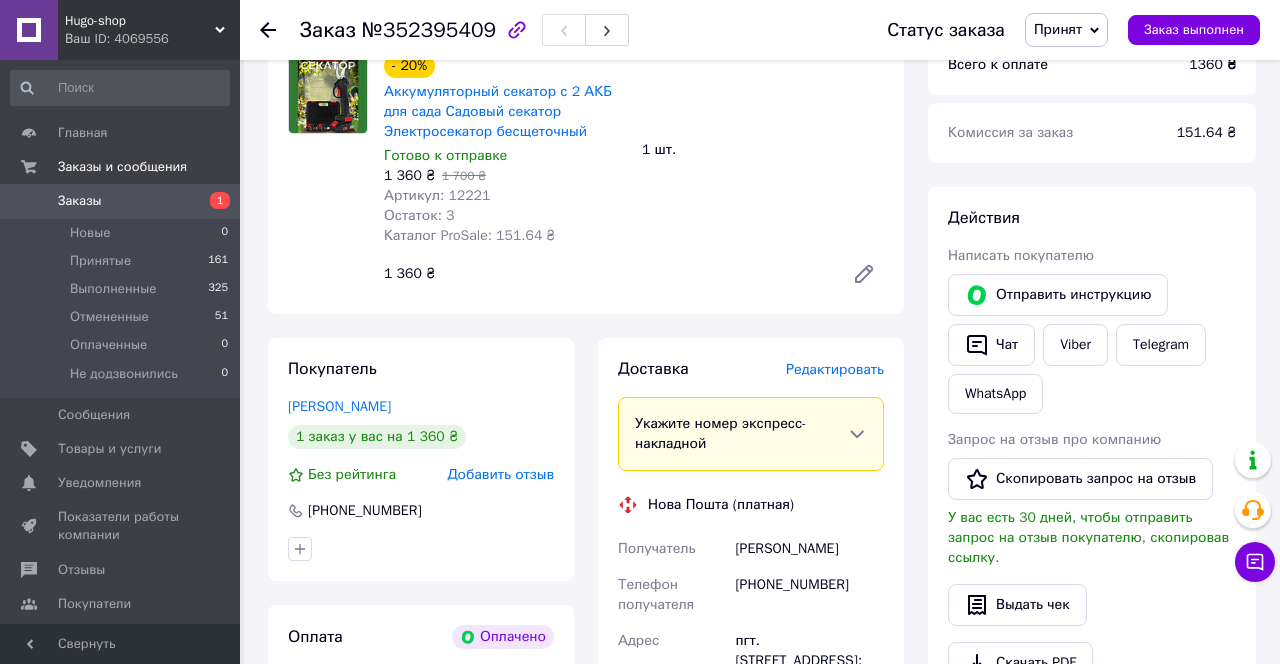 click on "Заказы" at bounding box center [121, 201] 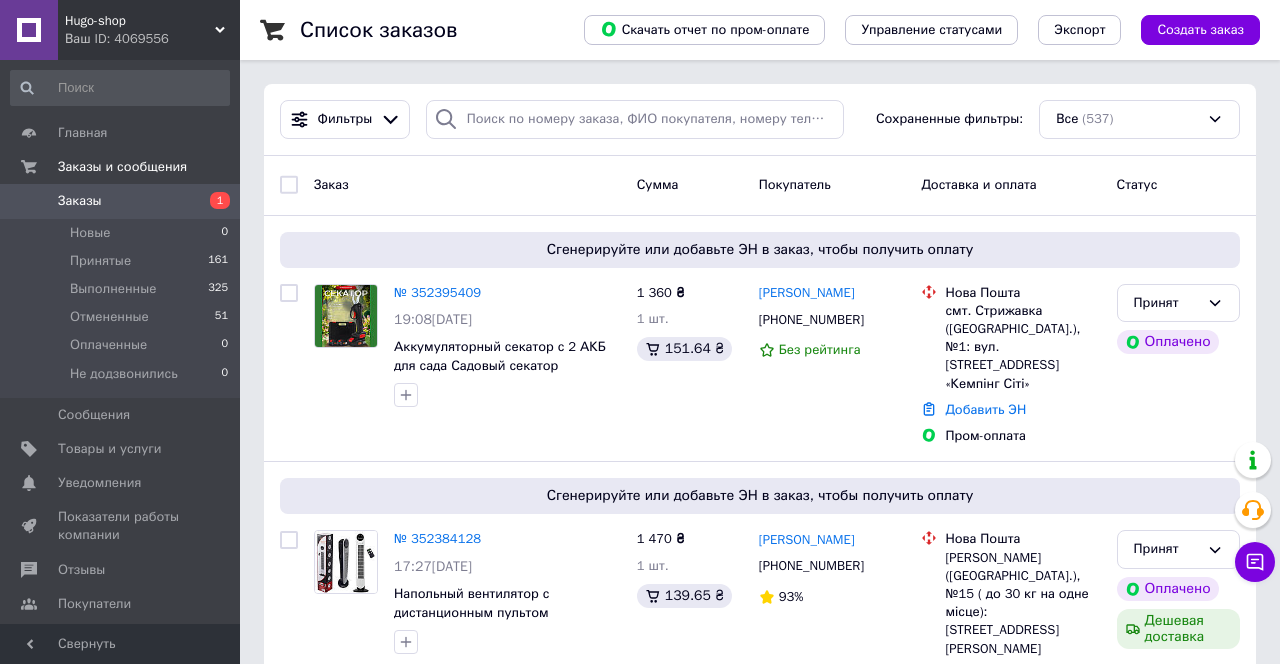 click on "Заказ" at bounding box center [467, 185] 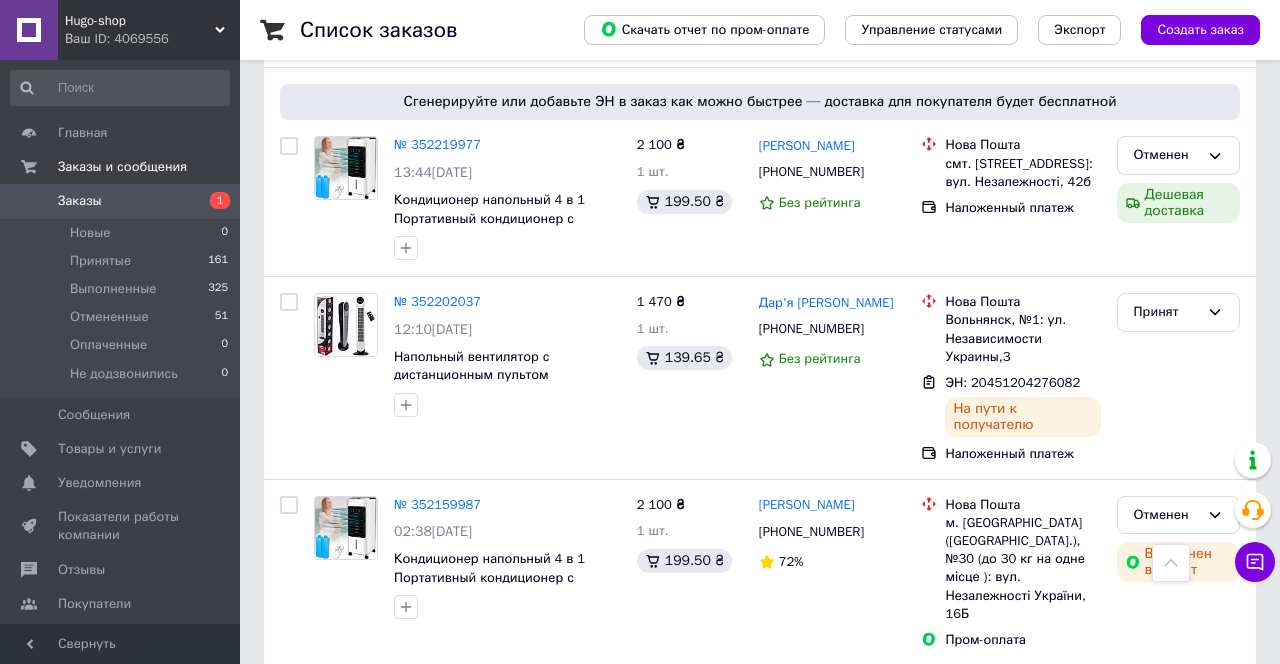 scroll, scrollTop: 2134, scrollLeft: 0, axis: vertical 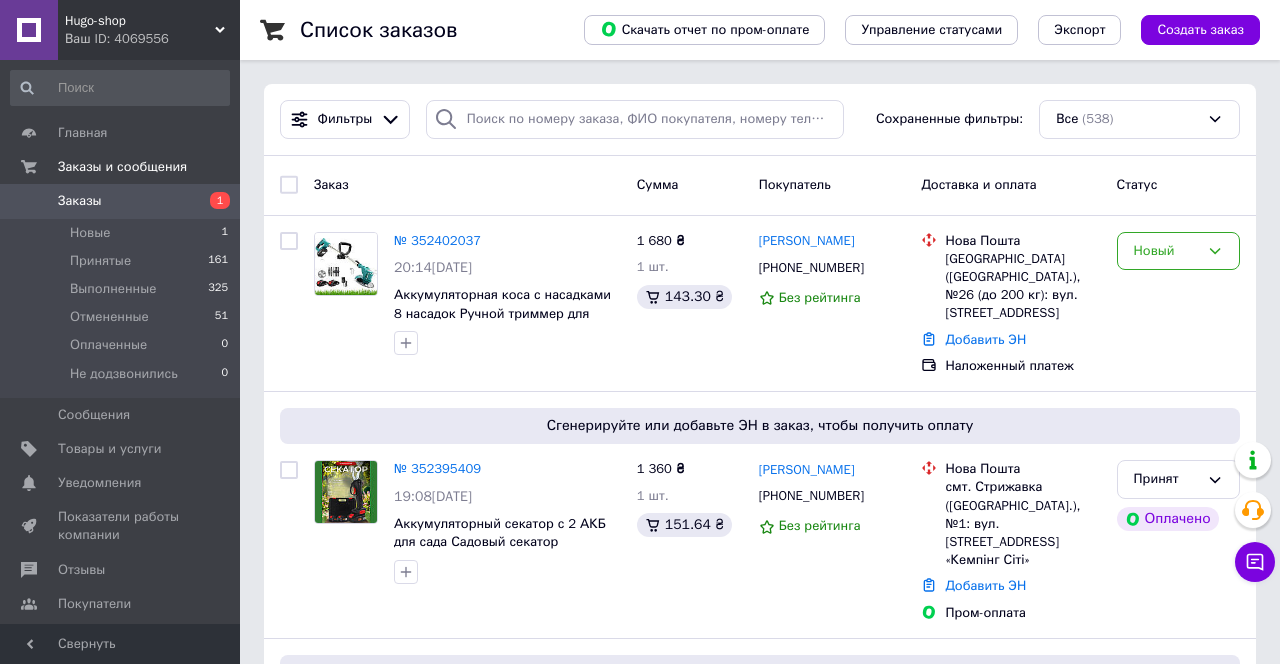 click on "Заказы" at bounding box center [121, 201] 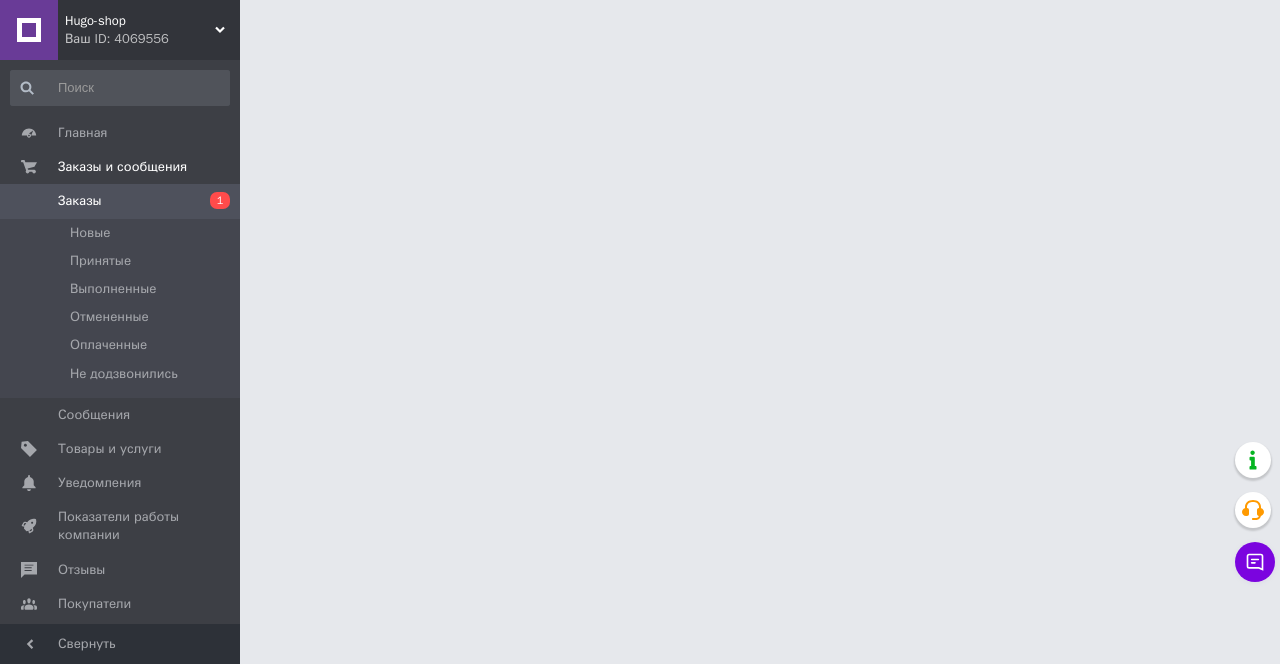 scroll, scrollTop: 0, scrollLeft: 0, axis: both 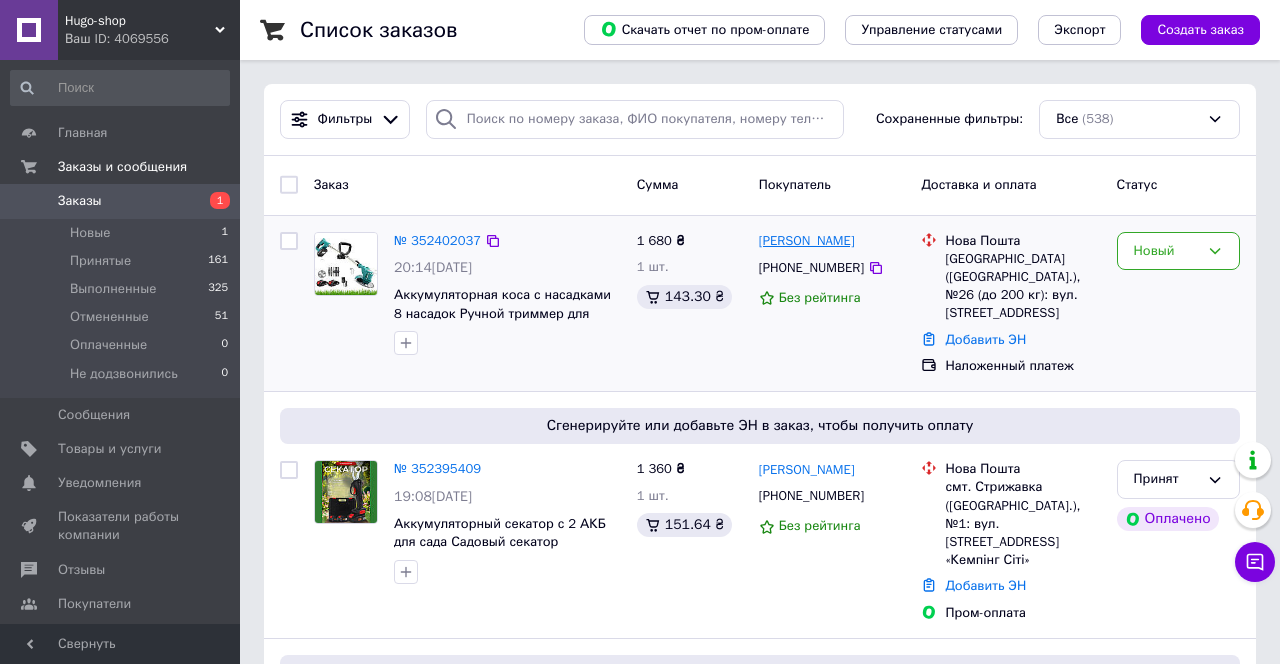 click on "[PERSON_NAME]" at bounding box center [807, 241] 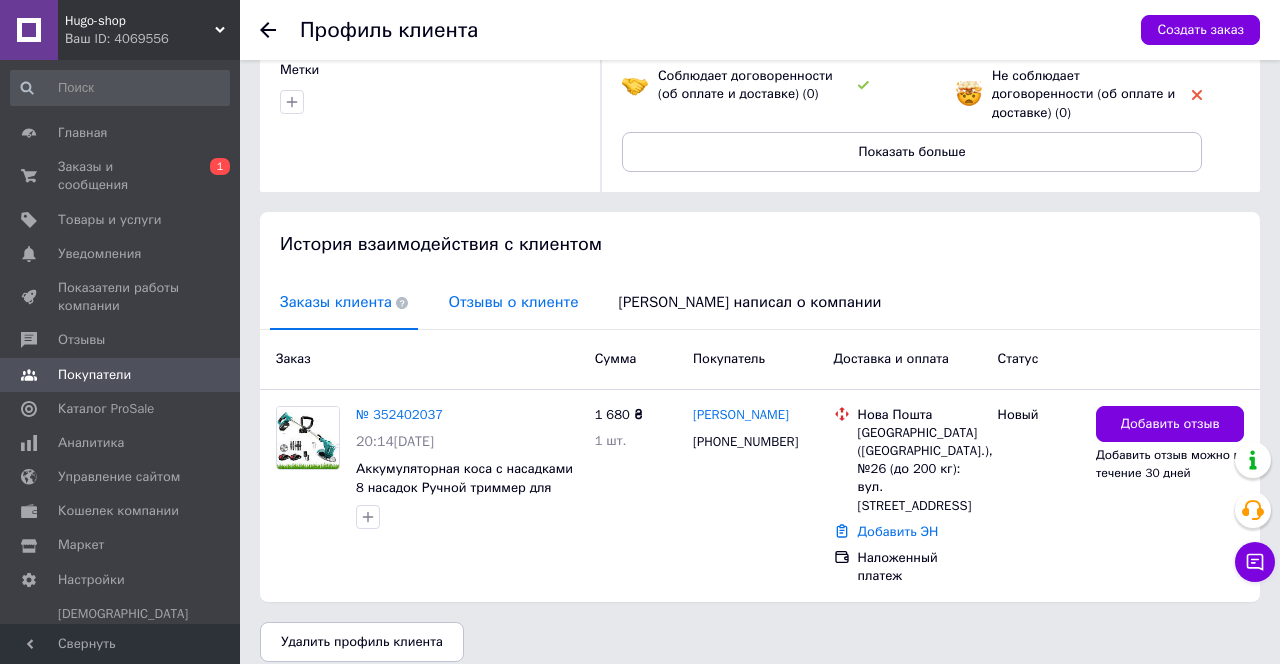 click on "Отзывы о клиенте" at bounding box center (513, 302) 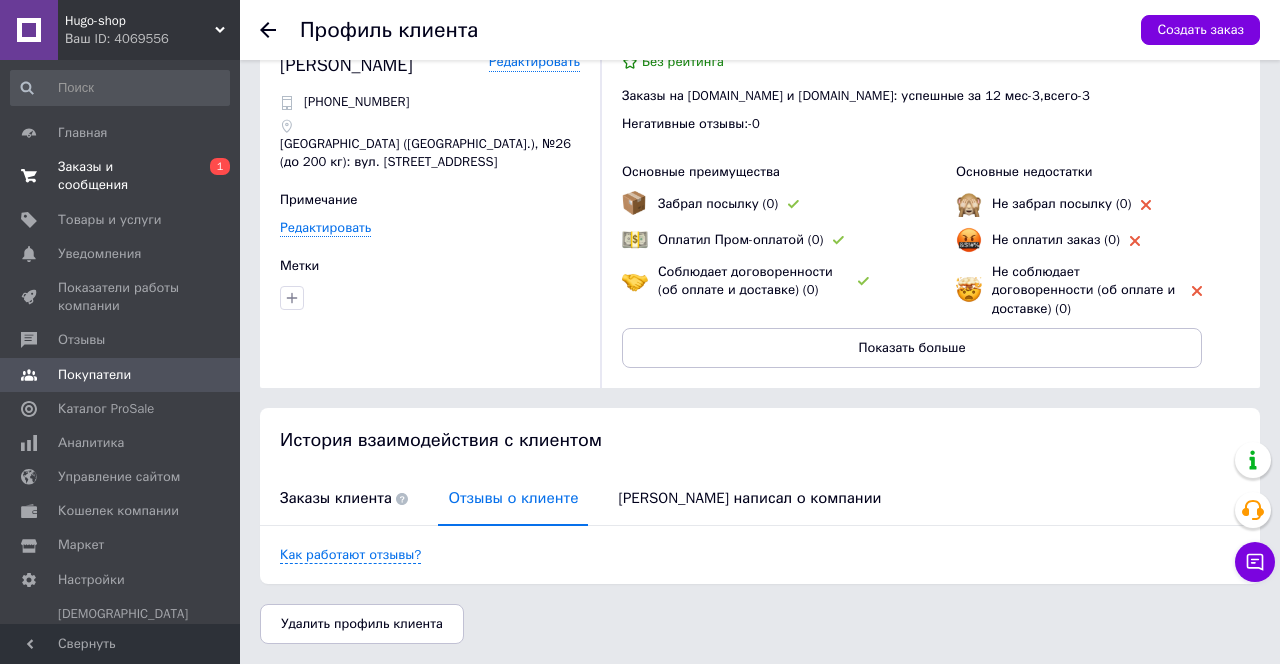 click on "Заказы и сообщения" at bounding box center (121, 176) 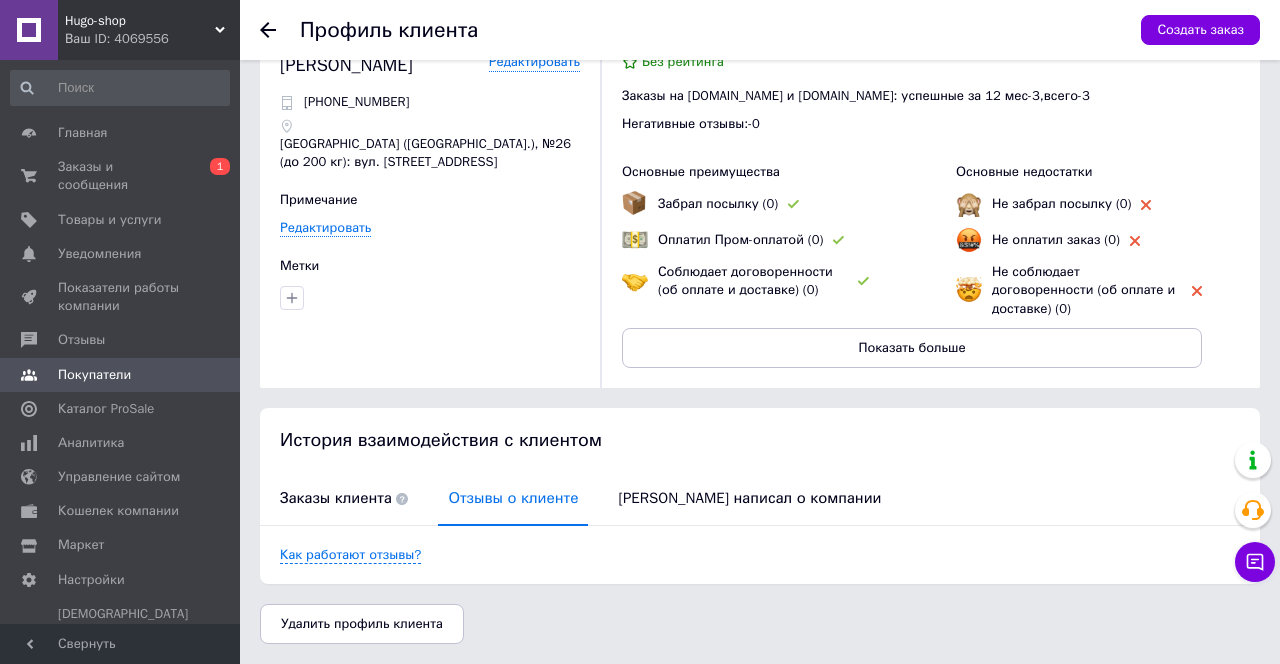 scroll, scrollTop: 0, scrollLeft: 0, axis: both 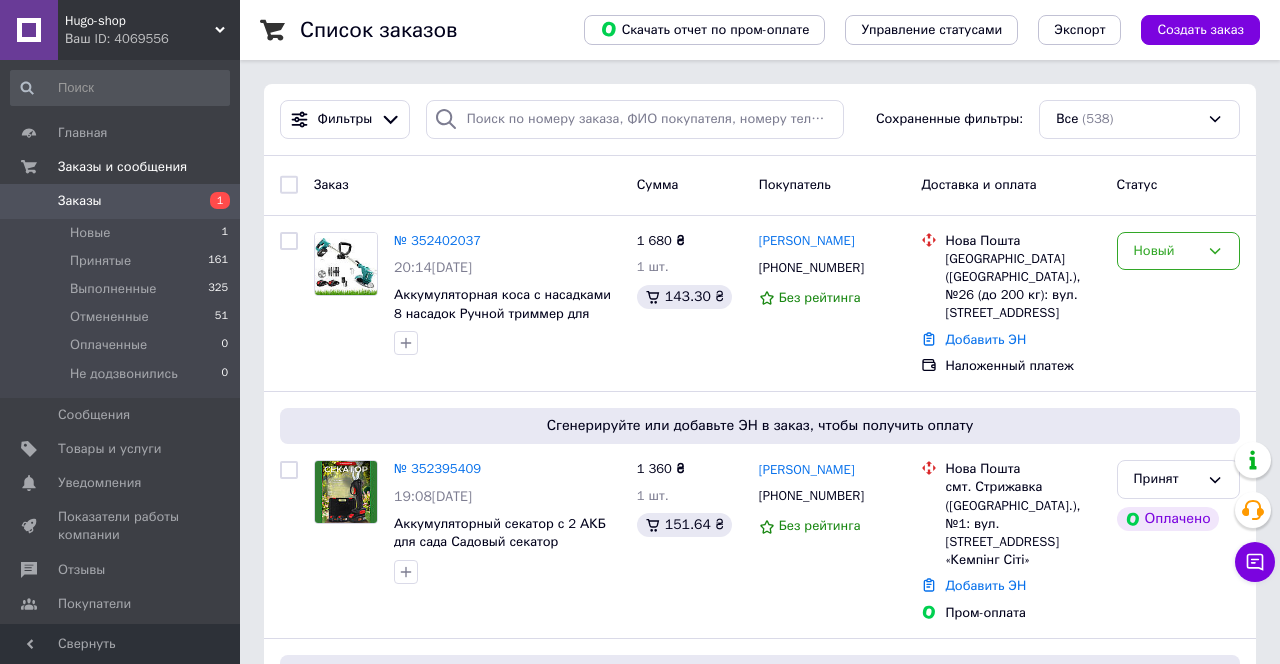 click on "Заказы" at bounding box center (121, 201) 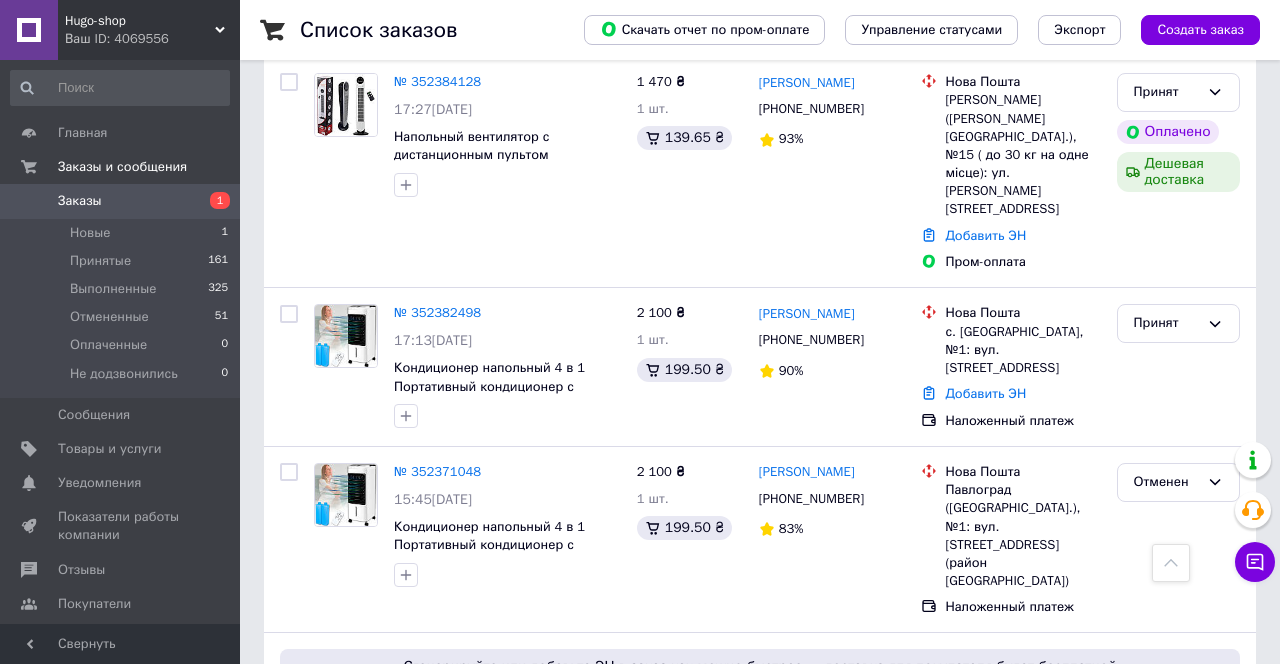 scroll, scrollTop: 759, scrollLeft: 0, axis: vertical 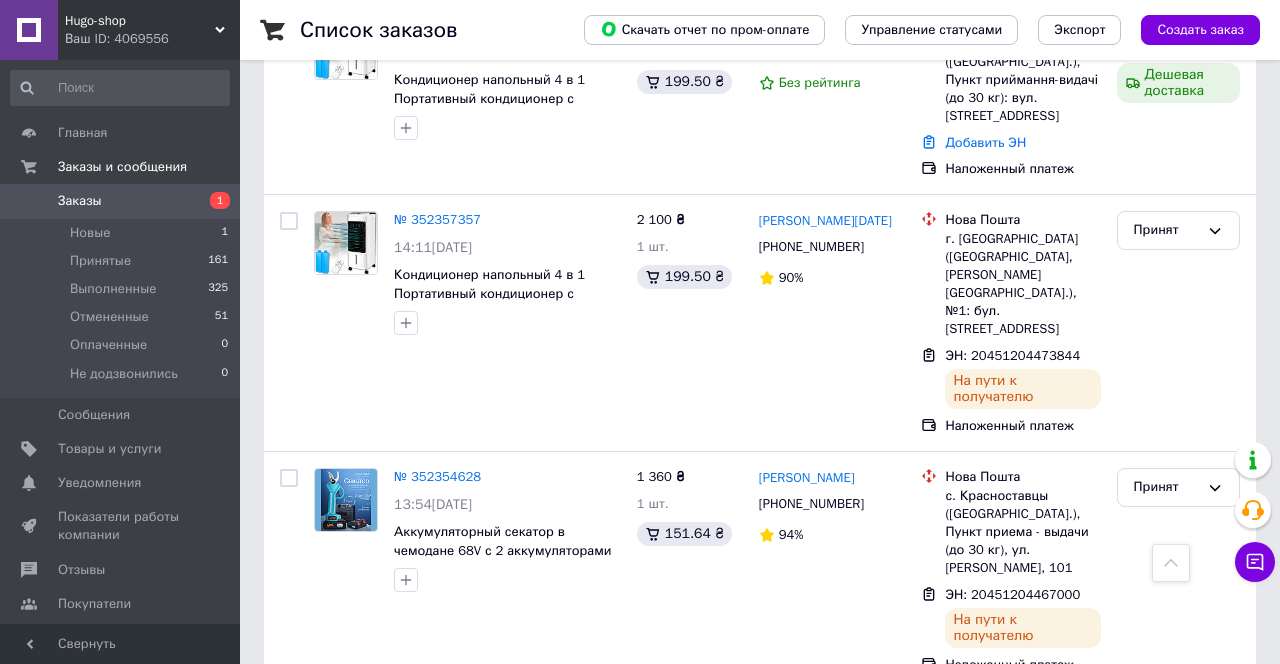 click on "Заказы 1" at bounding box center [120, 201] 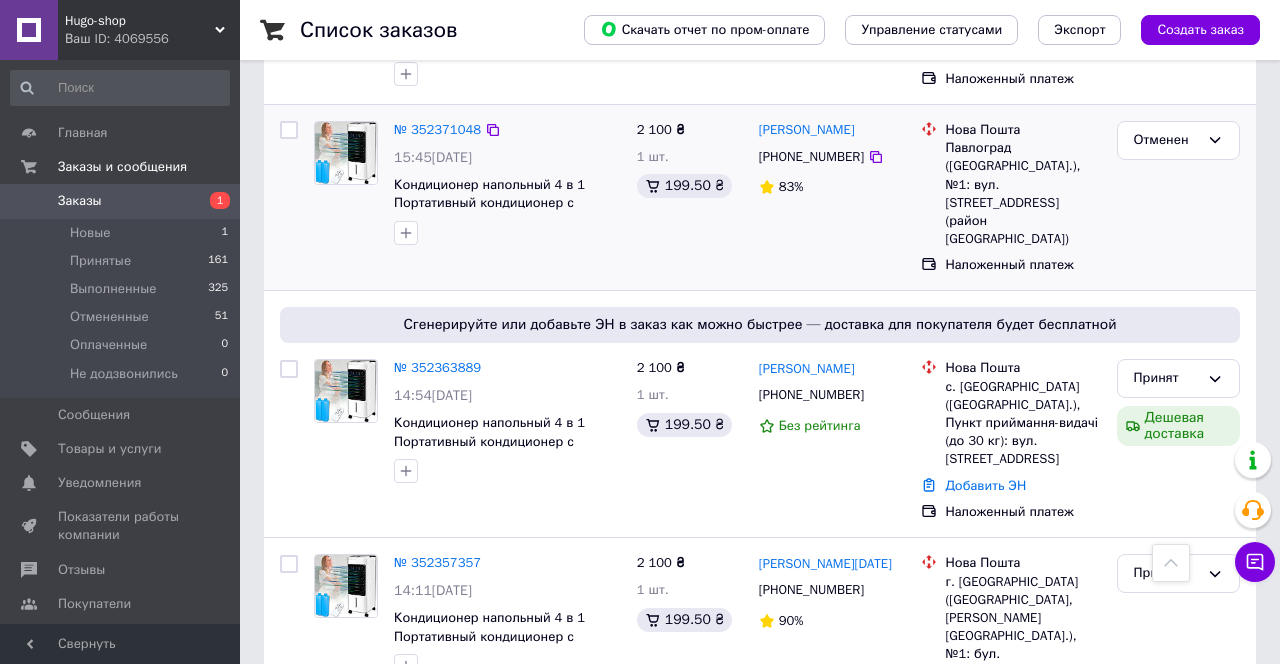 scroll, scrollTop: 972, scrollLeft: 0, axis: vertical 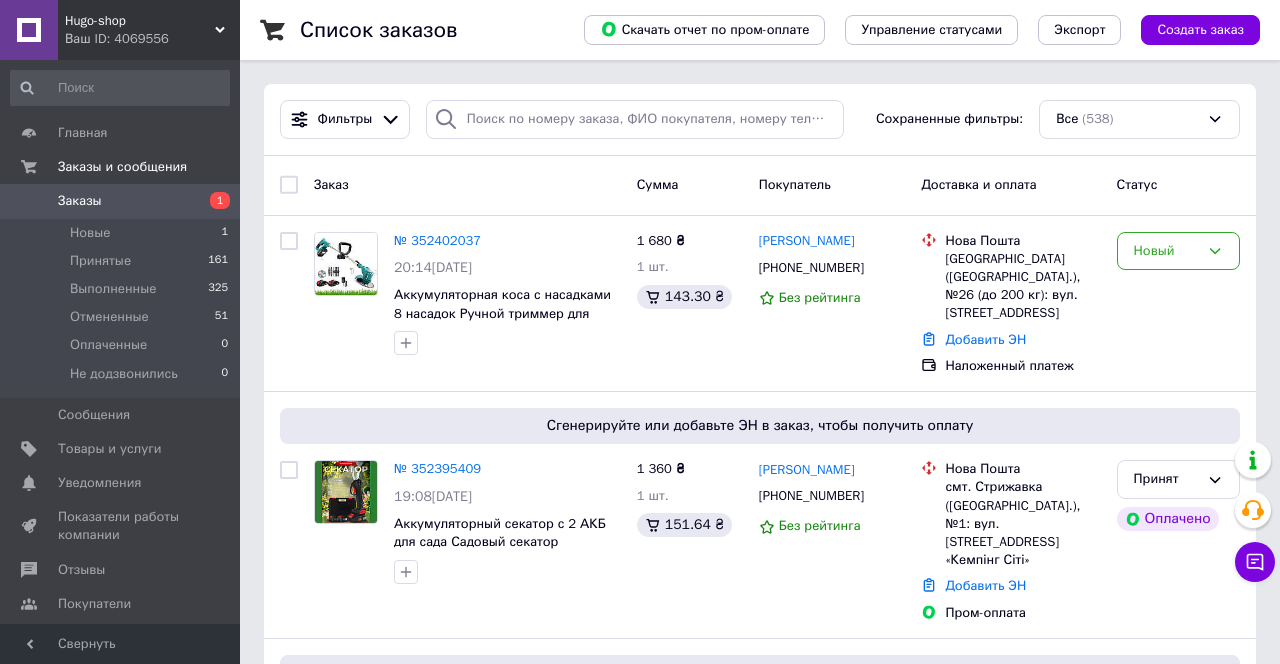 click on "Заказы" at bounding box center (121, 201) 